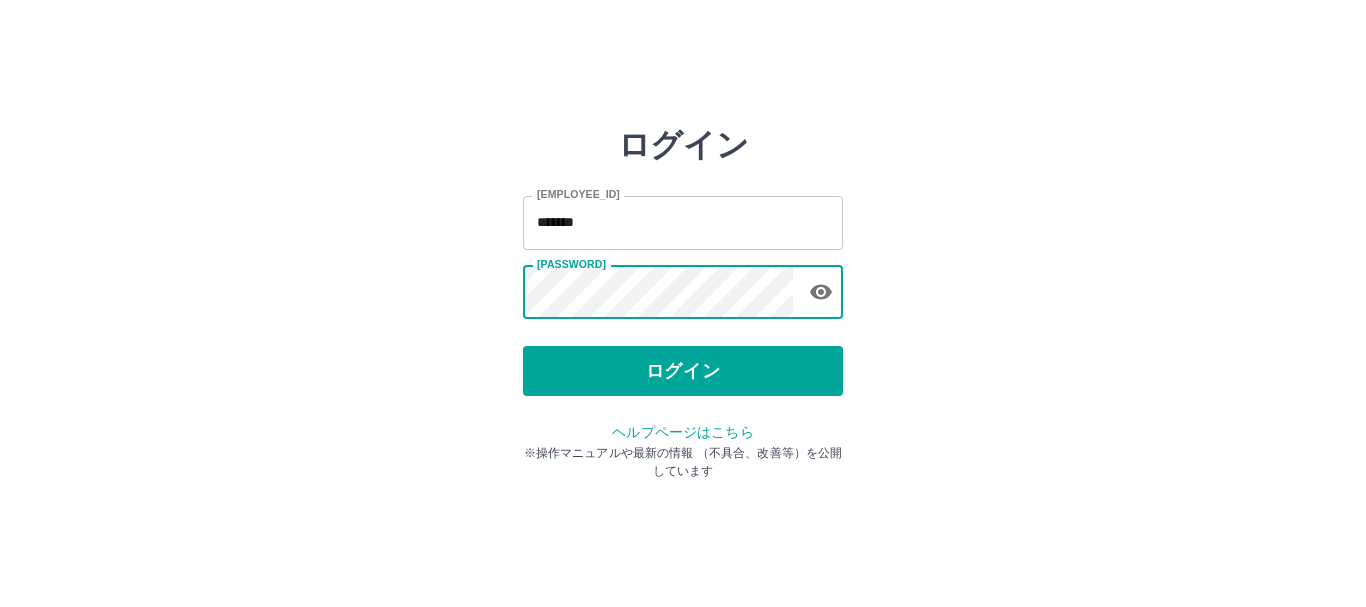 scroll, scrollTop: 0, scrollLeft: 0, axis: both 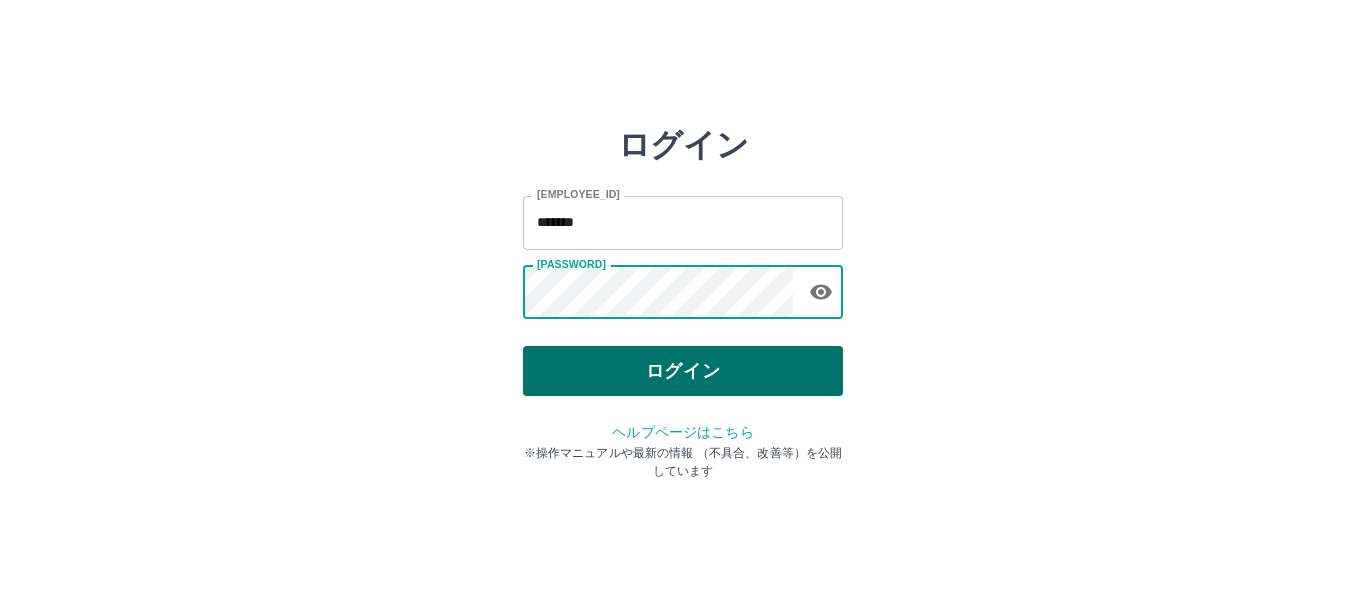 click on "ログイン" at bounding box center [683, 371] 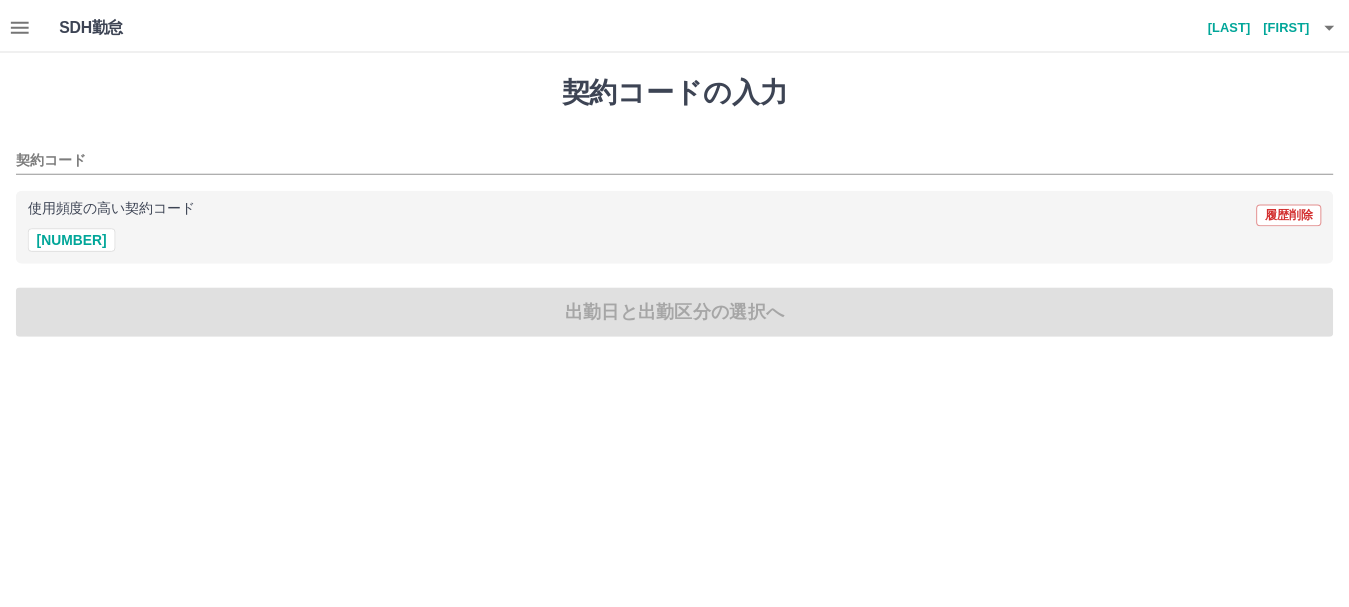 scroll, scrollTop: 0, scrollLeft: 0, axis: both 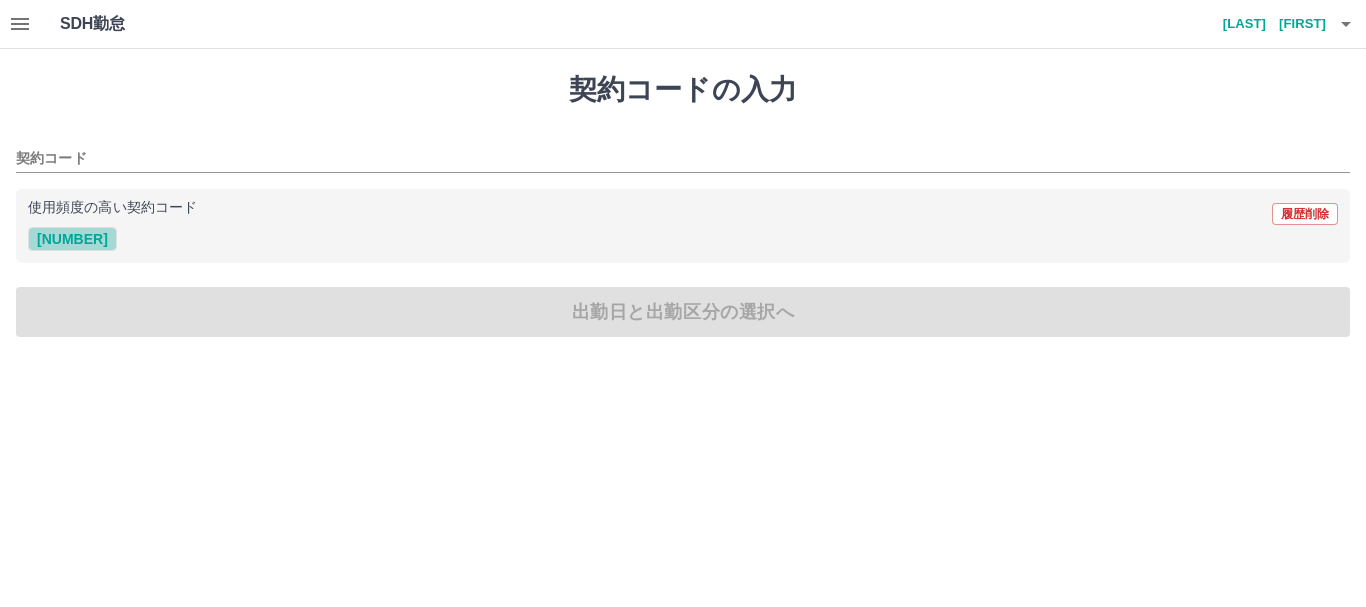 click on "[NUMBER]" at bounding box center [72, 239] 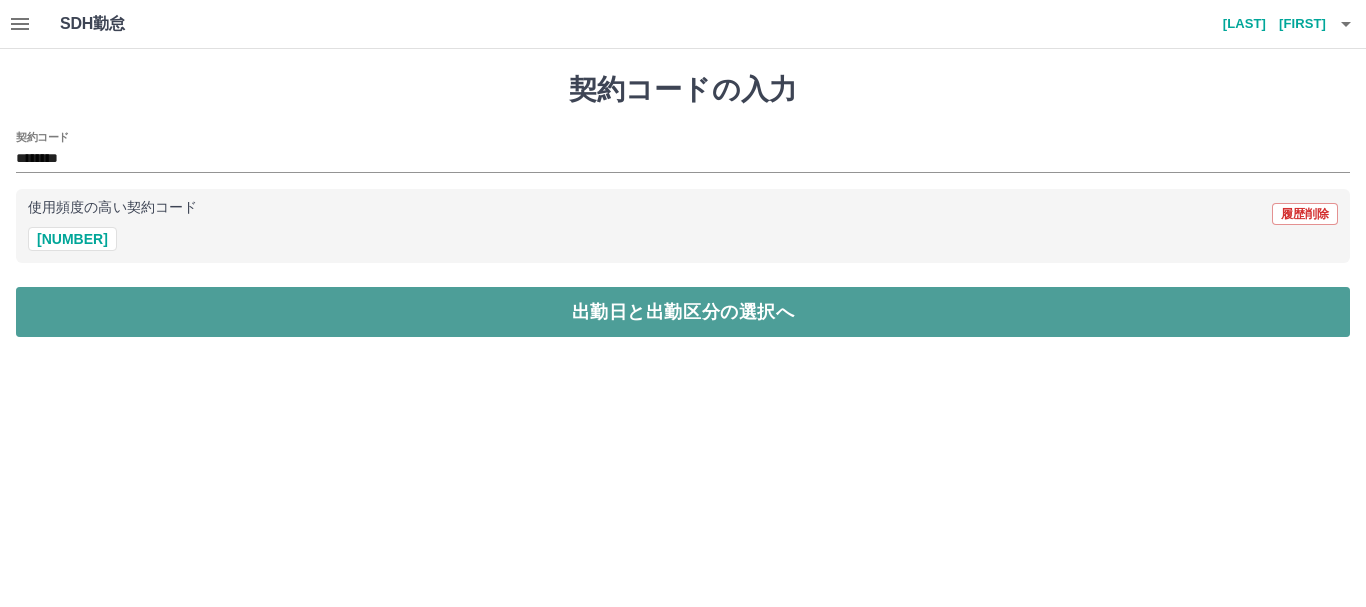 click on "出勤日と出勤区分の選択へ" at bounding box center [683, 312] 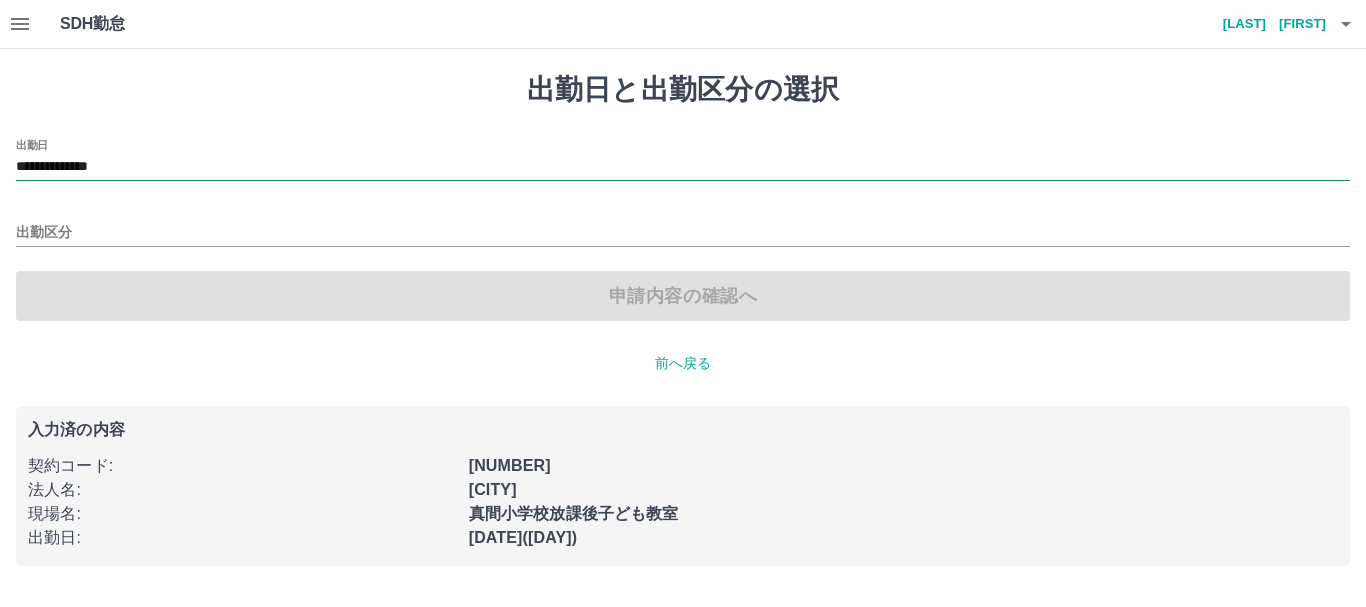 click on "**********" at bounding box center (683, 167) 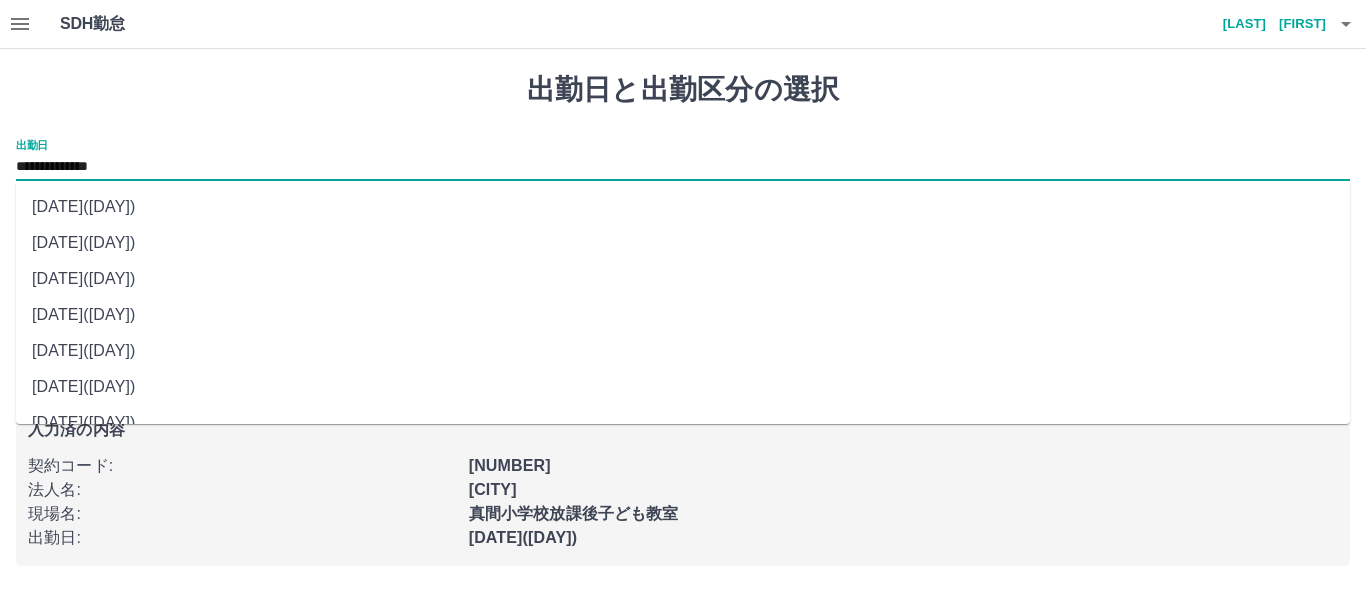 click on "[DATE]([DAY])" at bounding box center [683, 279] 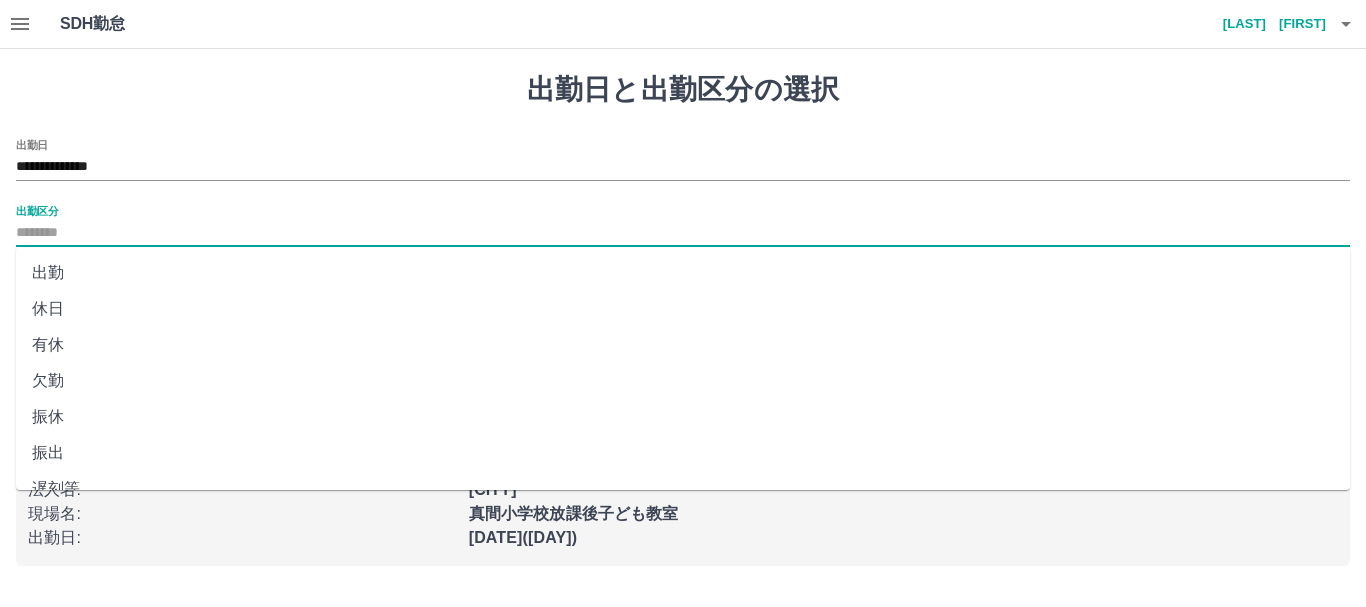 click on "出勤区分" at bounding box center (683, 233) 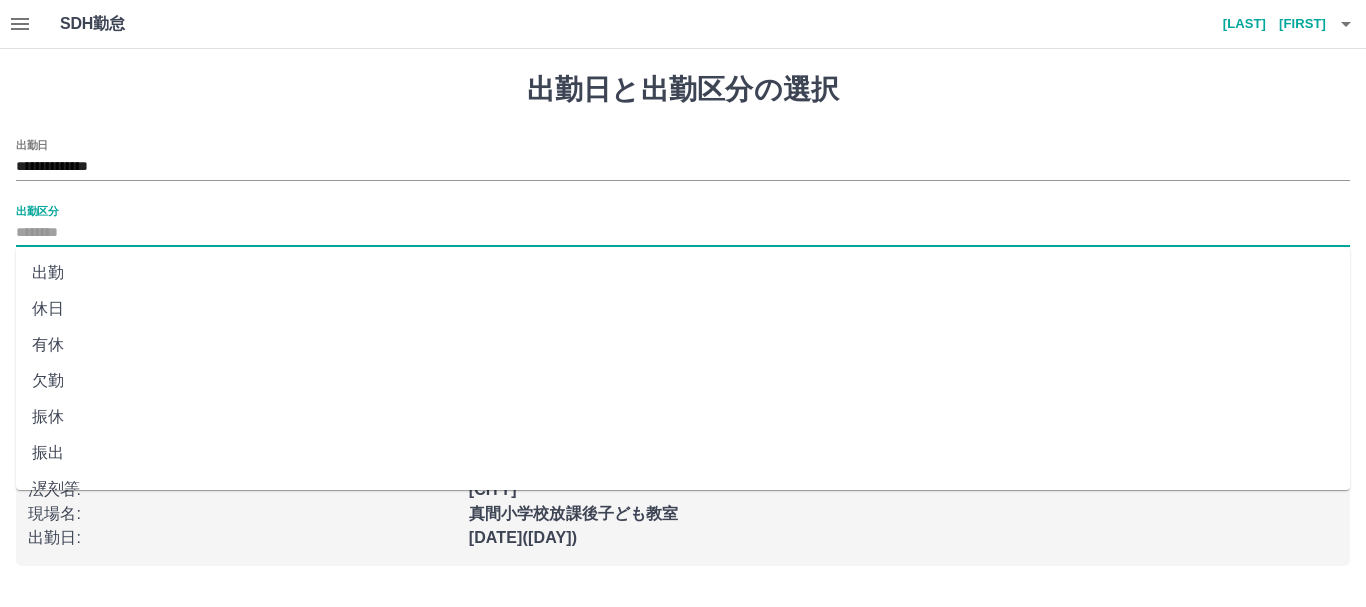click on "休日" at bounding box center (683, 309) 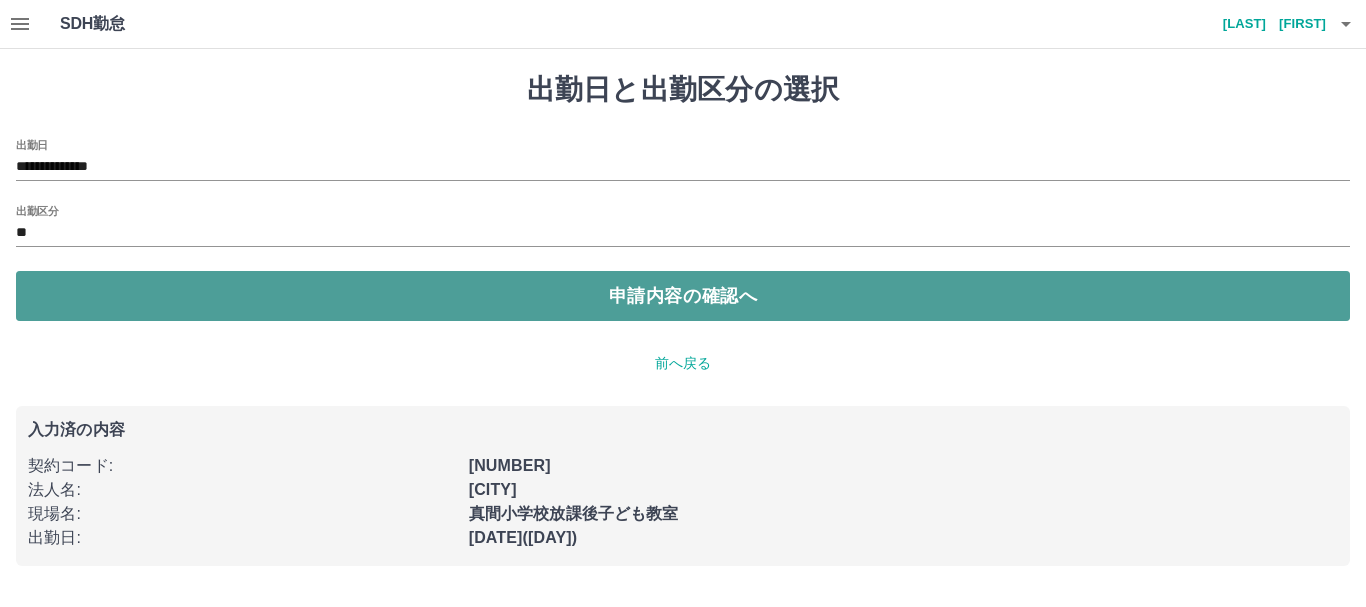 click on "申請内容の確認へ" at bounding box center [683, 296] 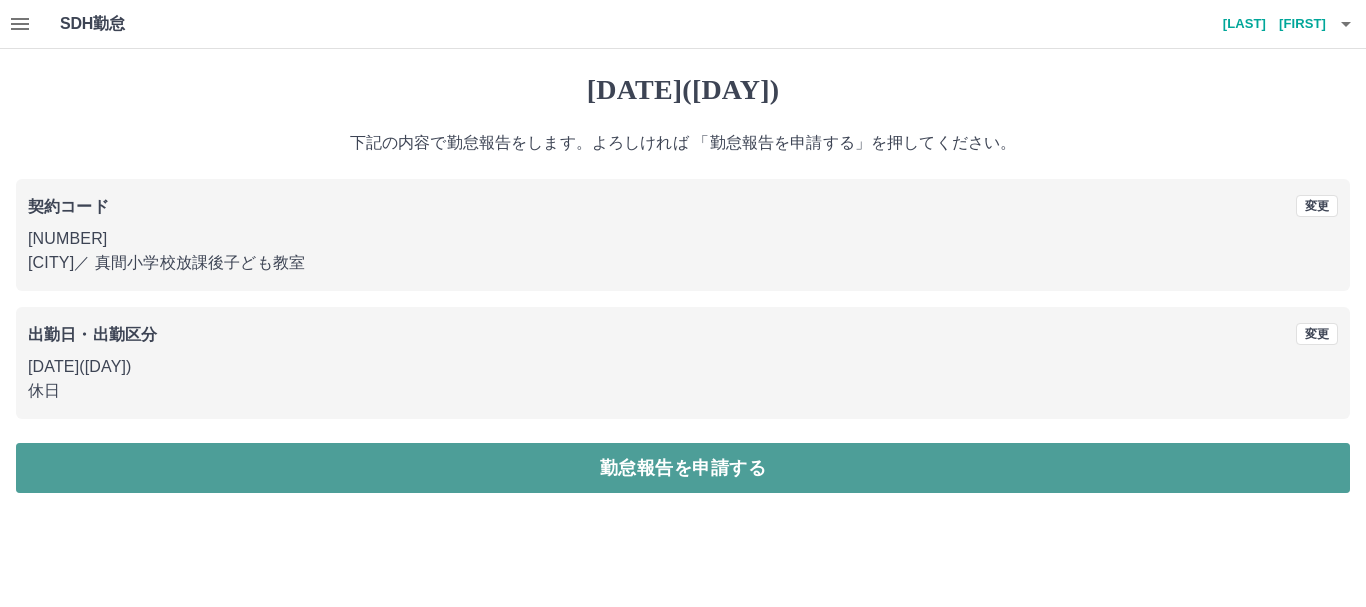 click on "勤怠報告を申請する" at bounding box center (683, 468) 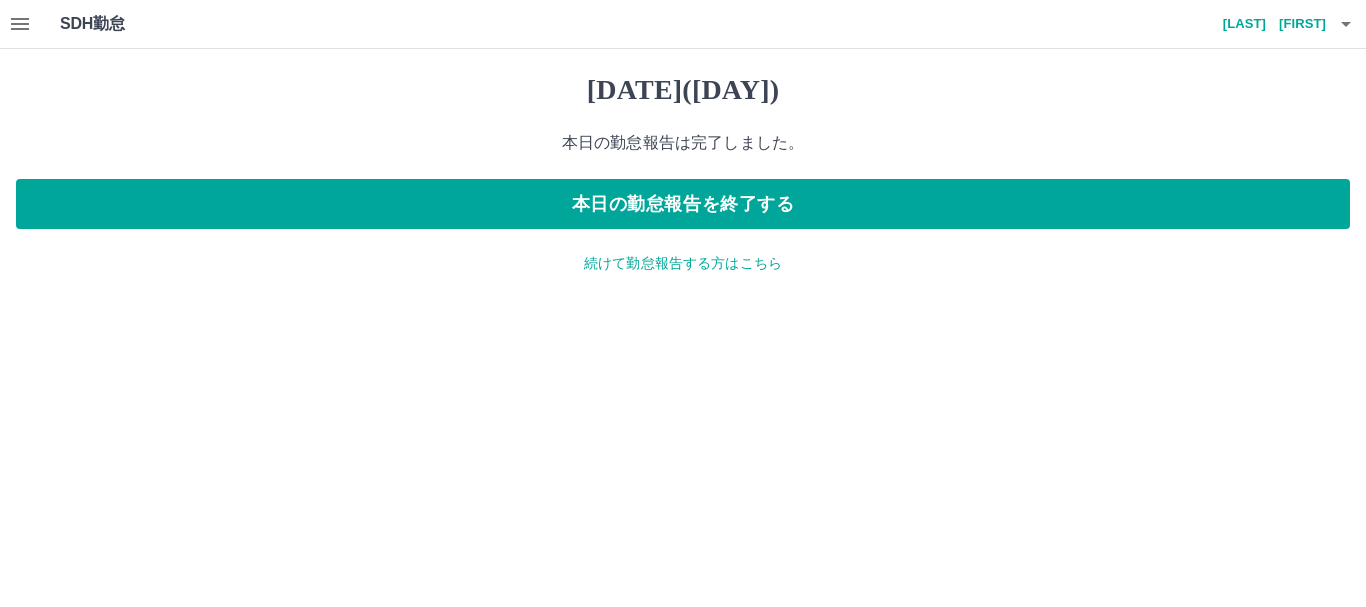 click on "続けて勤怠報告する方はこちら" at bounding box center (683, 263) 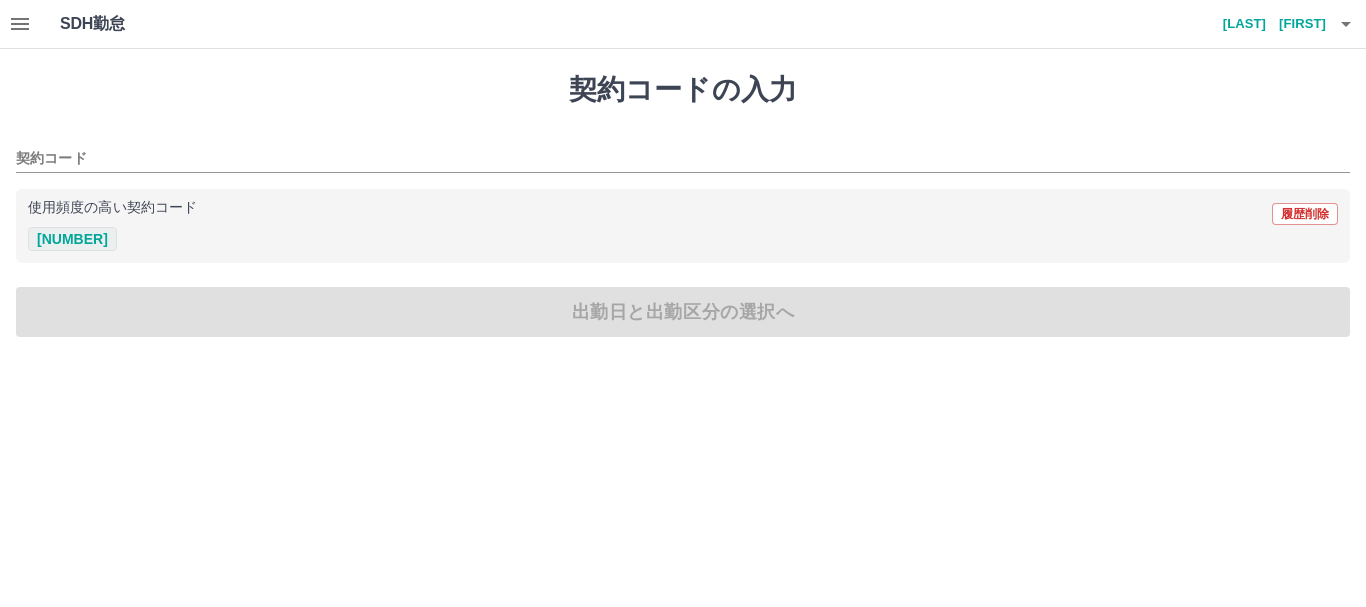 click on "[NUMBER]" at bounding box center [72, 239] 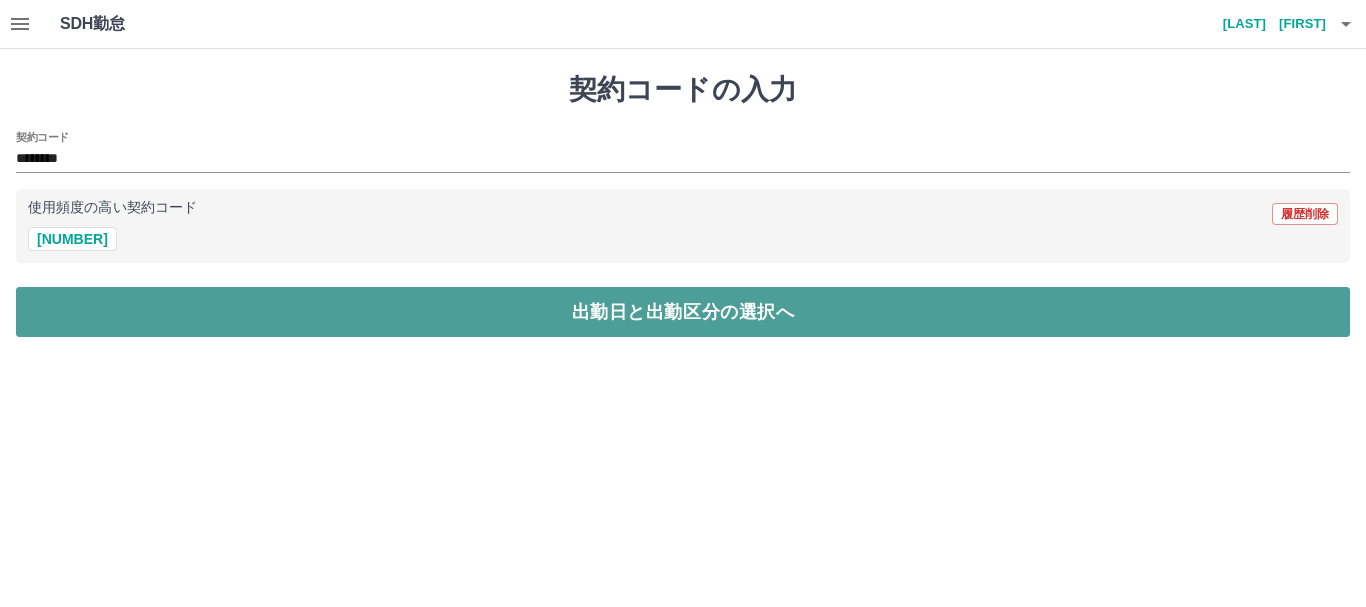click on "出勤日と出勤区分の選択へ" at bounding box center [683, 312] 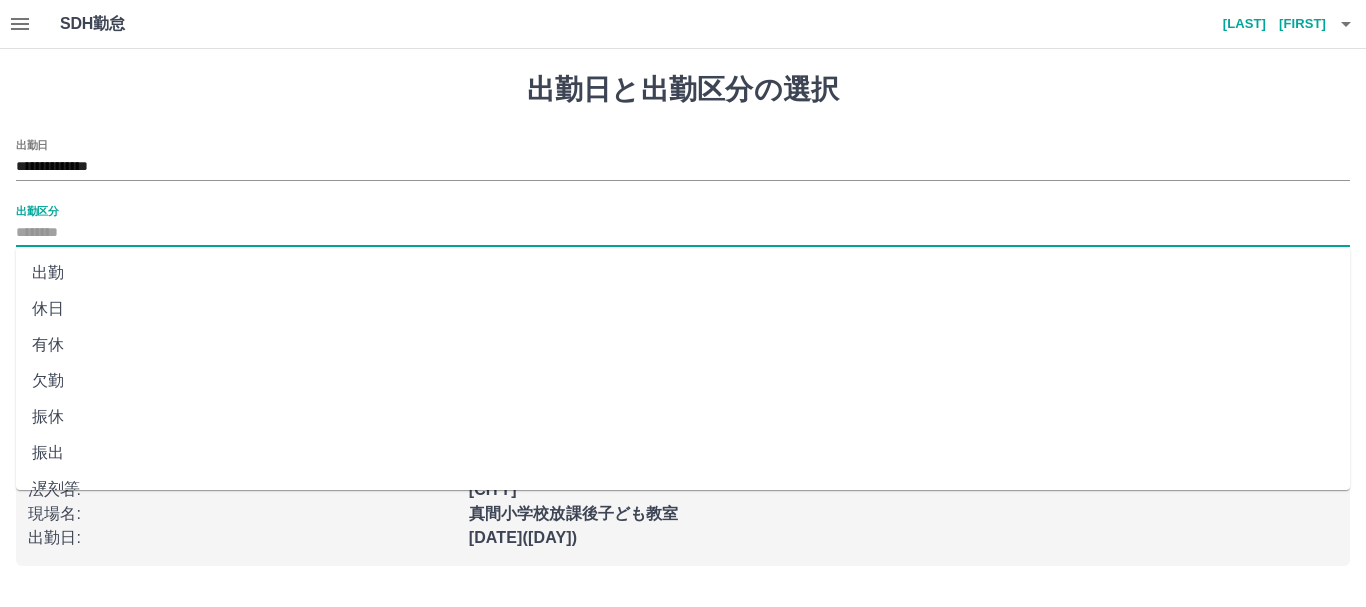 click on "出勤区分" at bounding box center [683, 233] 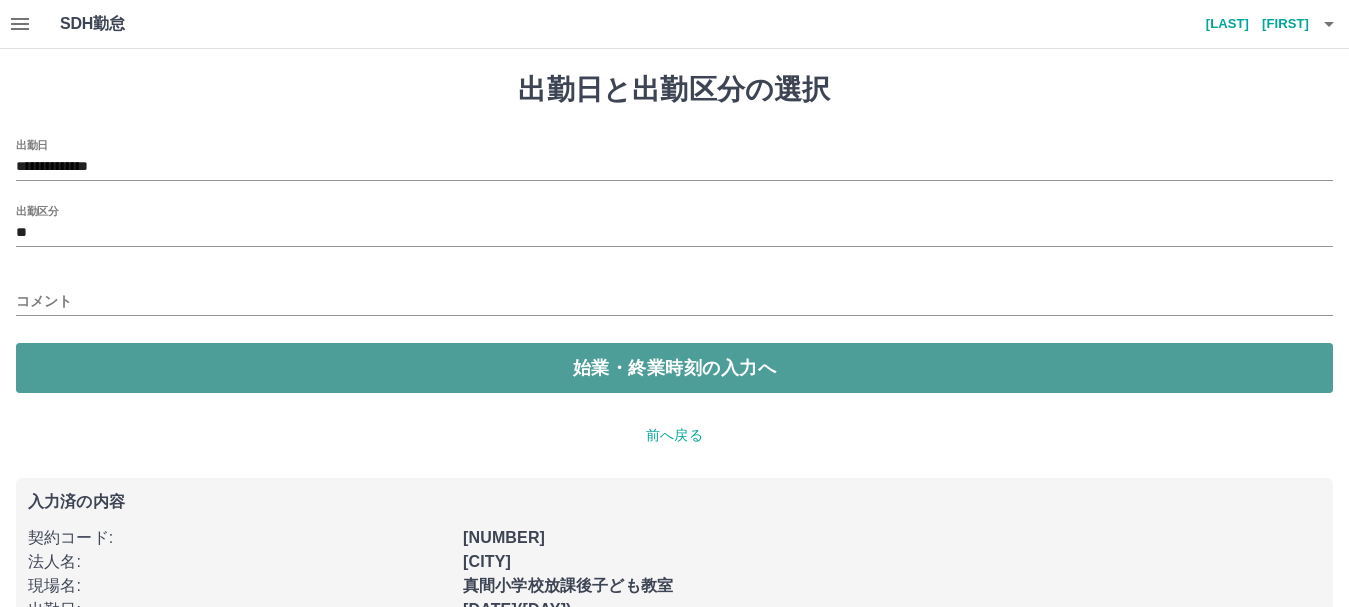 click on "始業・終業時刻の入力へ" at bounding box center [674, 368] 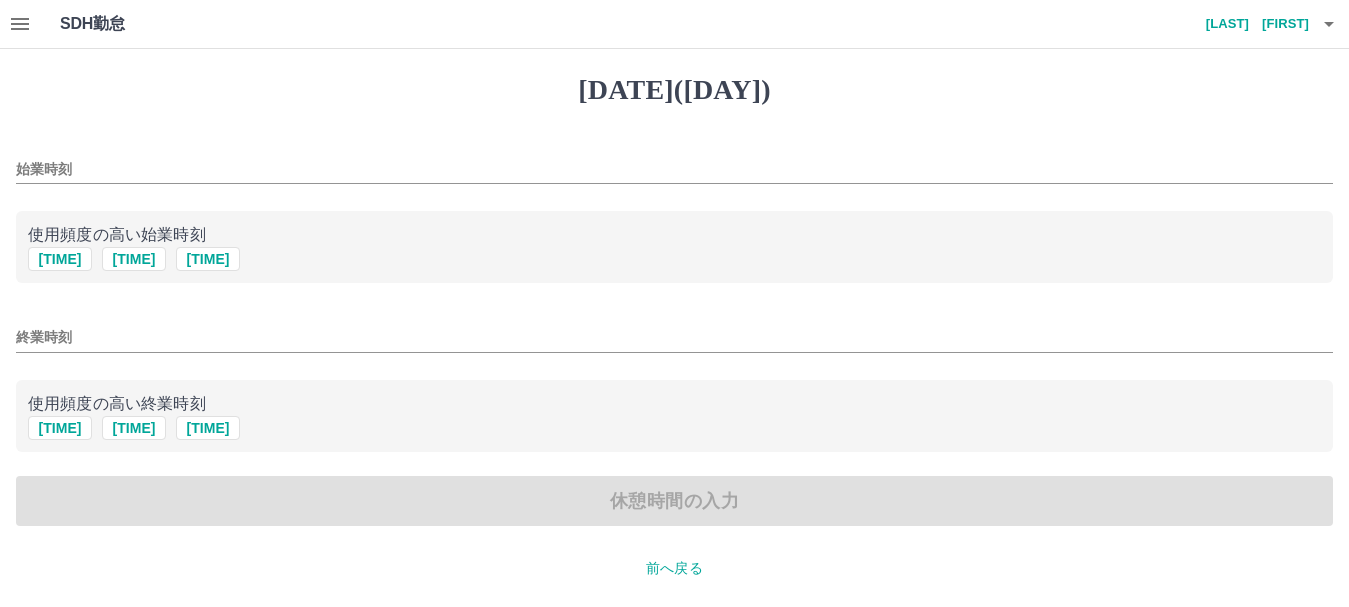 click on "始業時刻" at bounding box center (674, 169) 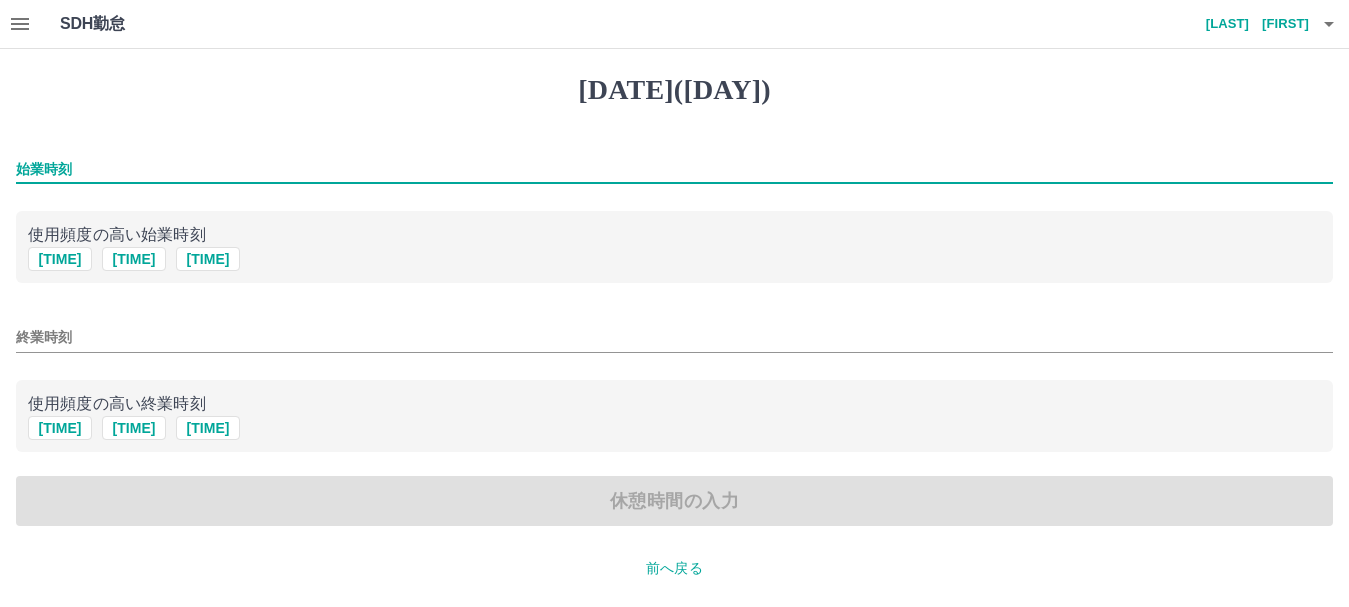 type on "****" 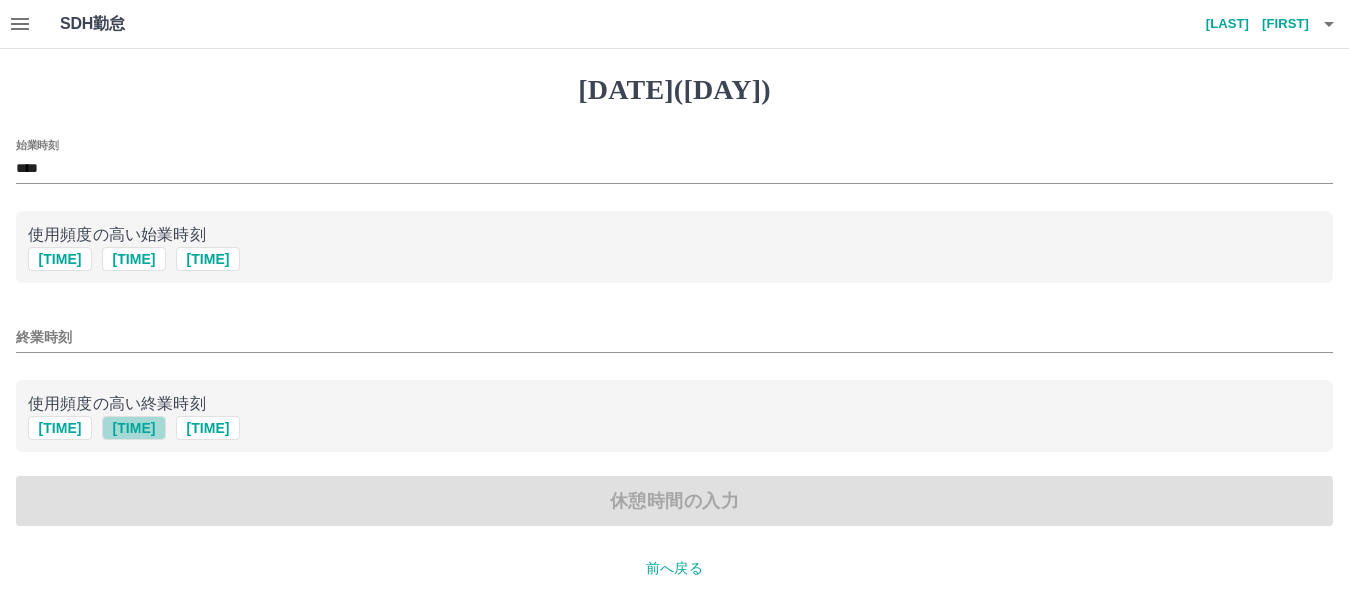 click on "[TIME]" at bounding box center (134, 259) 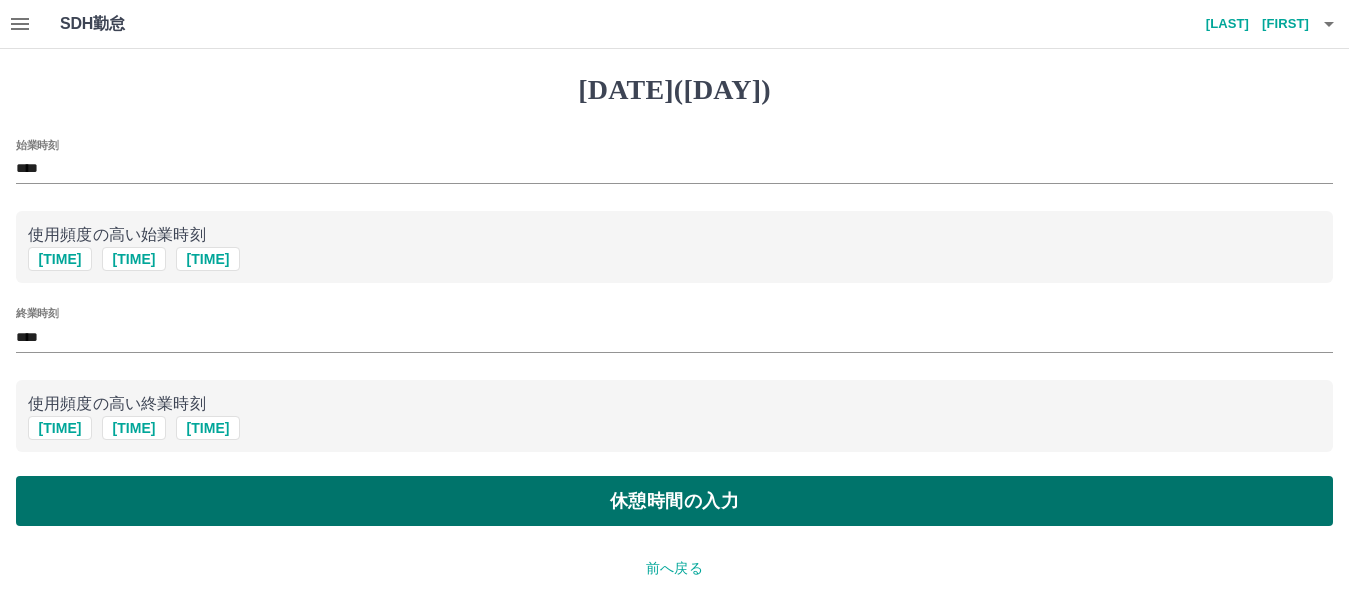 click on "休憩時間の入力" at bounding box center [674, 501] 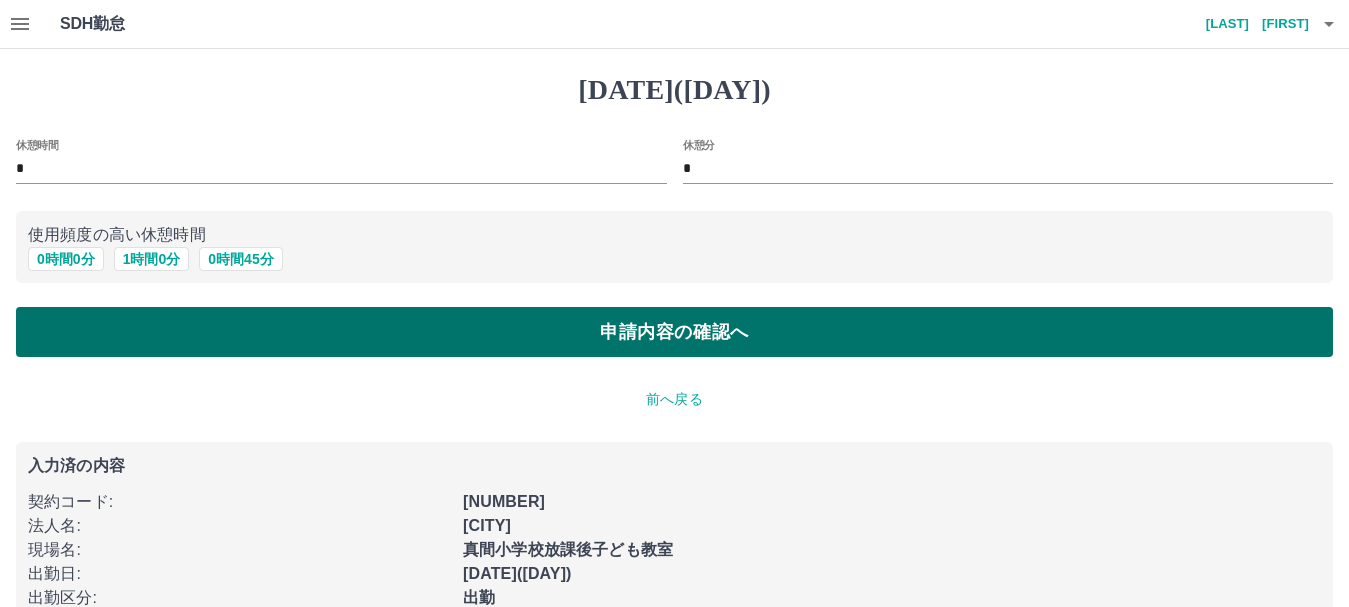 click on "申請内容の確認へ" at bounding box center (674, 332) 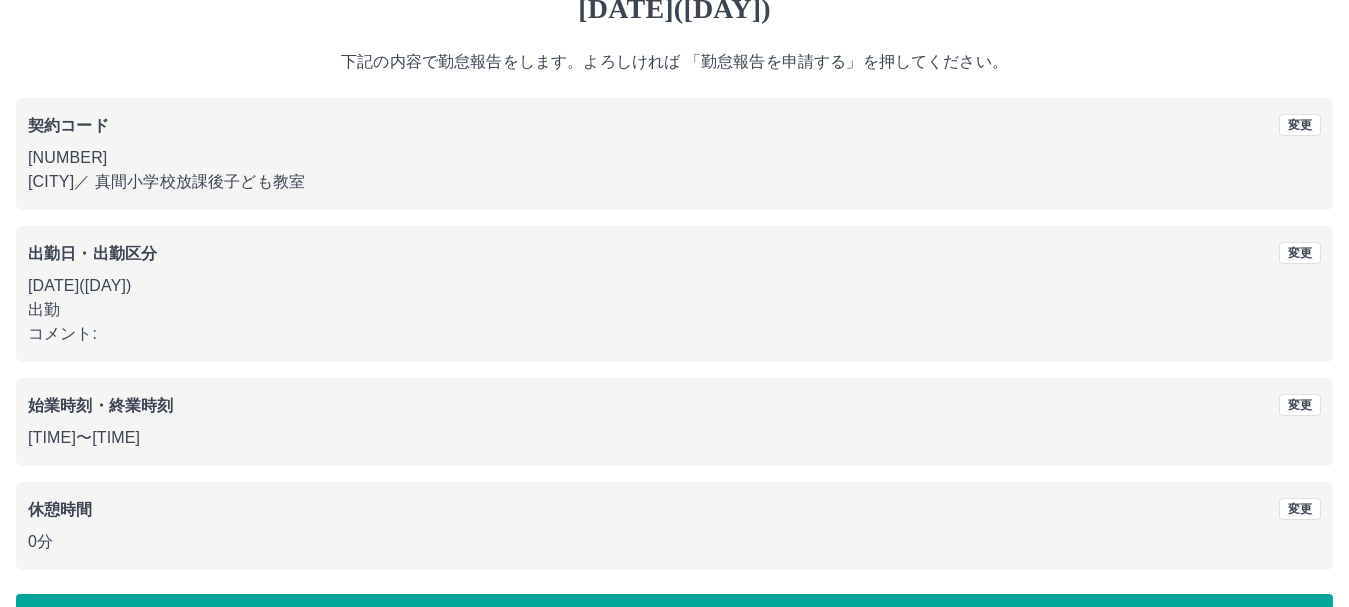 scroll, scrollTop: 142, scrollLeft: 0, axis: vertical 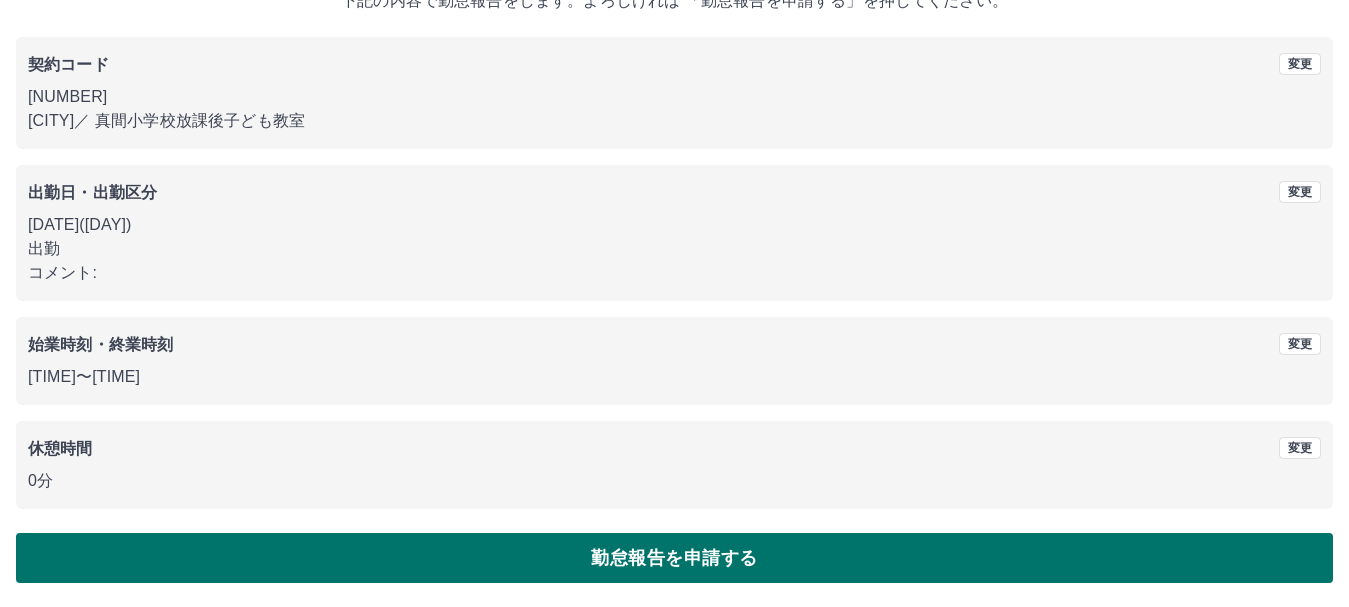 click on "勤怠報告を申請する" at bounding box center (674, 558) 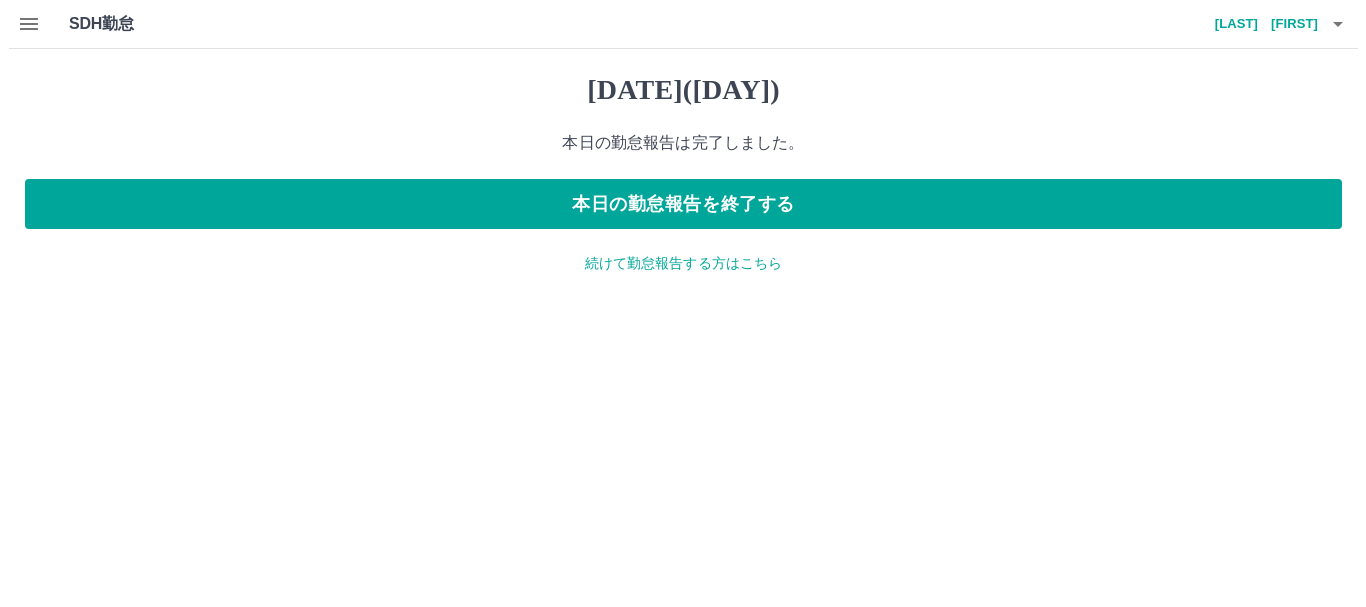 scroll, scrollTop: 0, scrollLeft: 0, axis: both 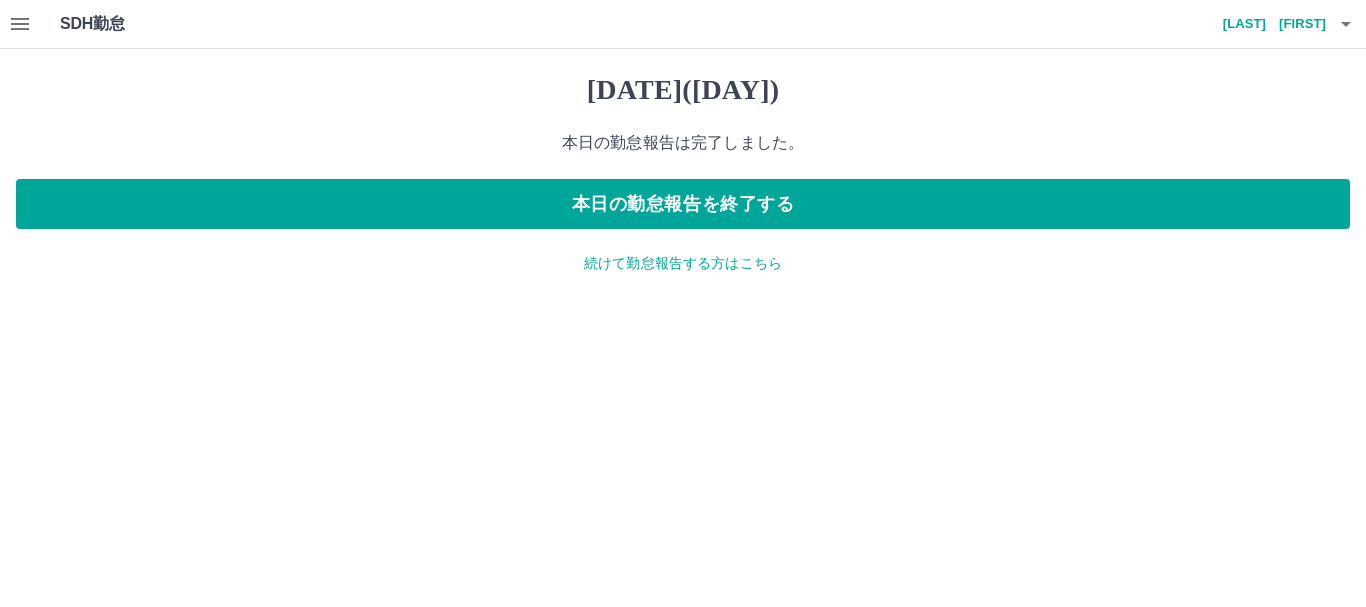 click on "続けて勤怠報告する方はこちら" at bounding box center (683, 263) 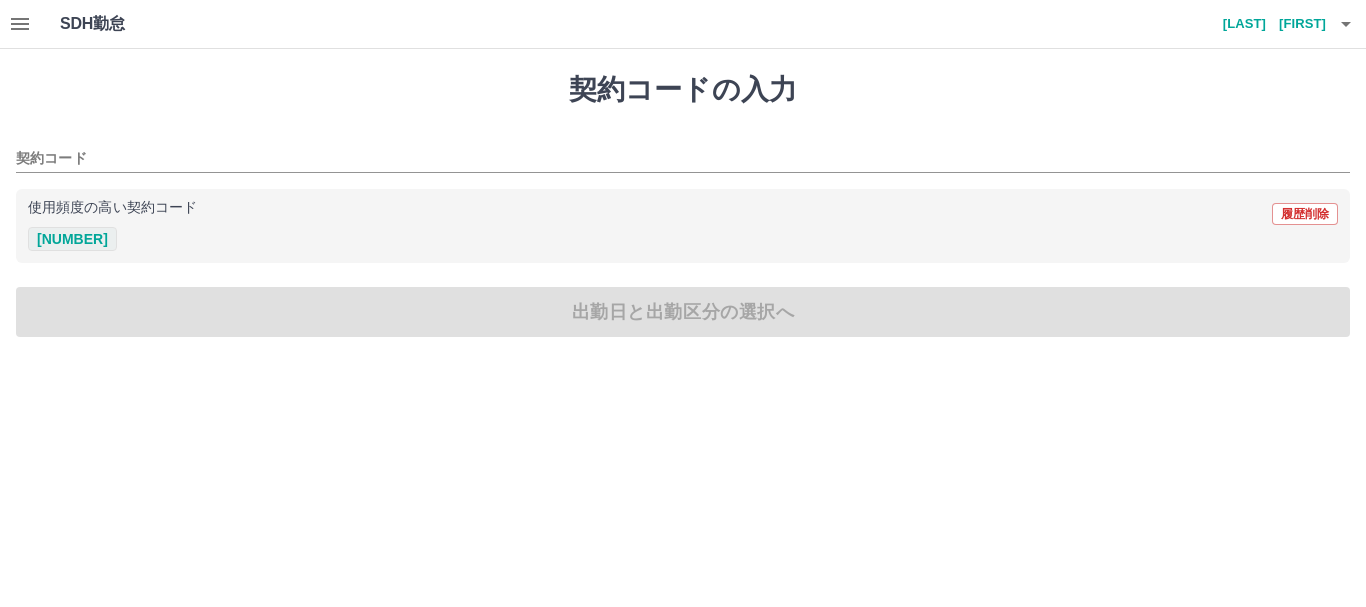 click on "[NUMBER]" at bounding box center (72, 239) 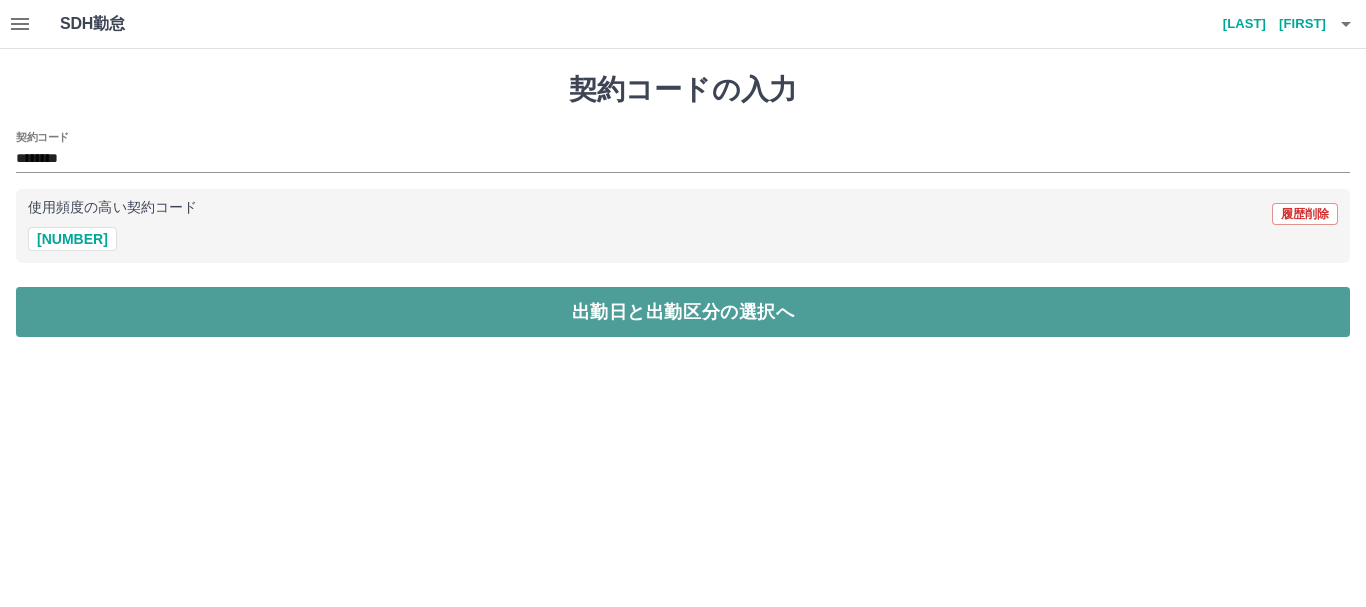 click on "出勤日と出勤区分の選択へ" at bounding box center [683, 312] 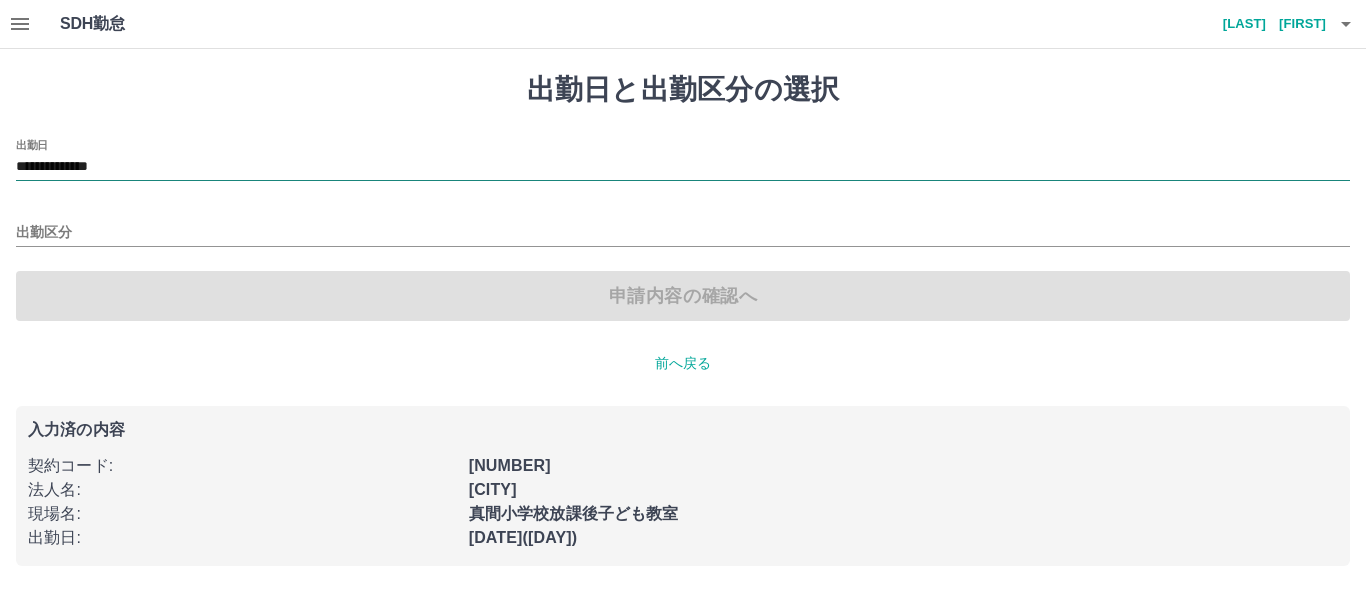 click on "**********" at bounding box center (683, 167) 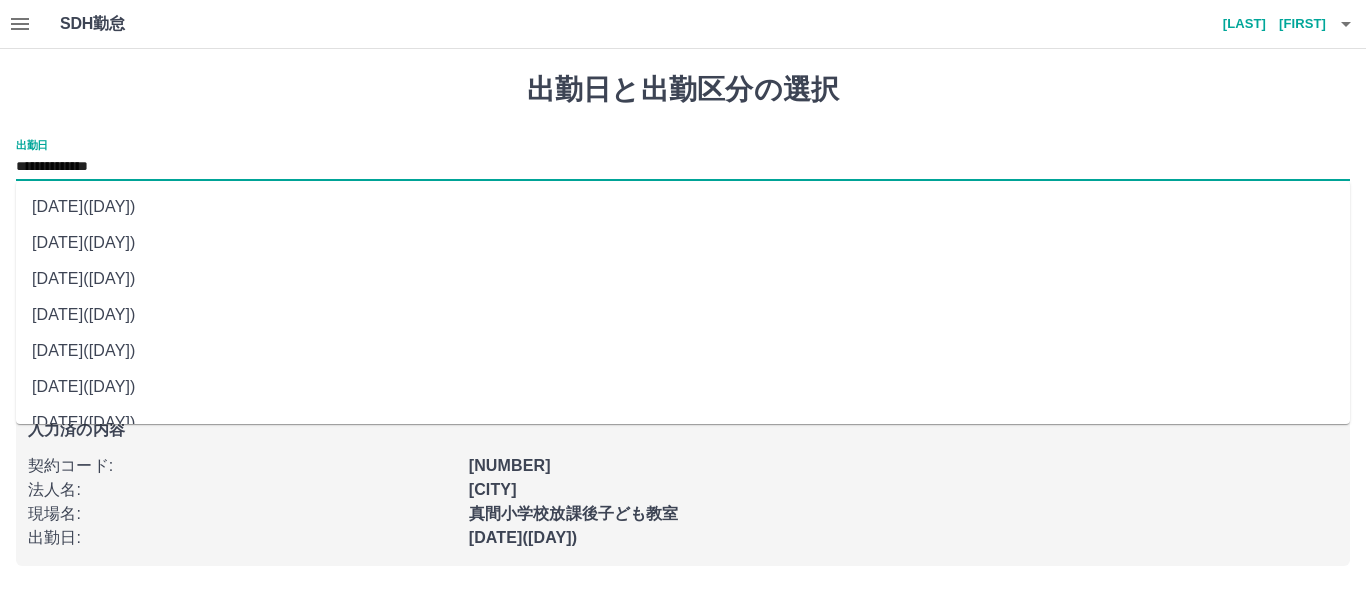 click on "[DATE]([DAY])" at bounding box center (683, 207) 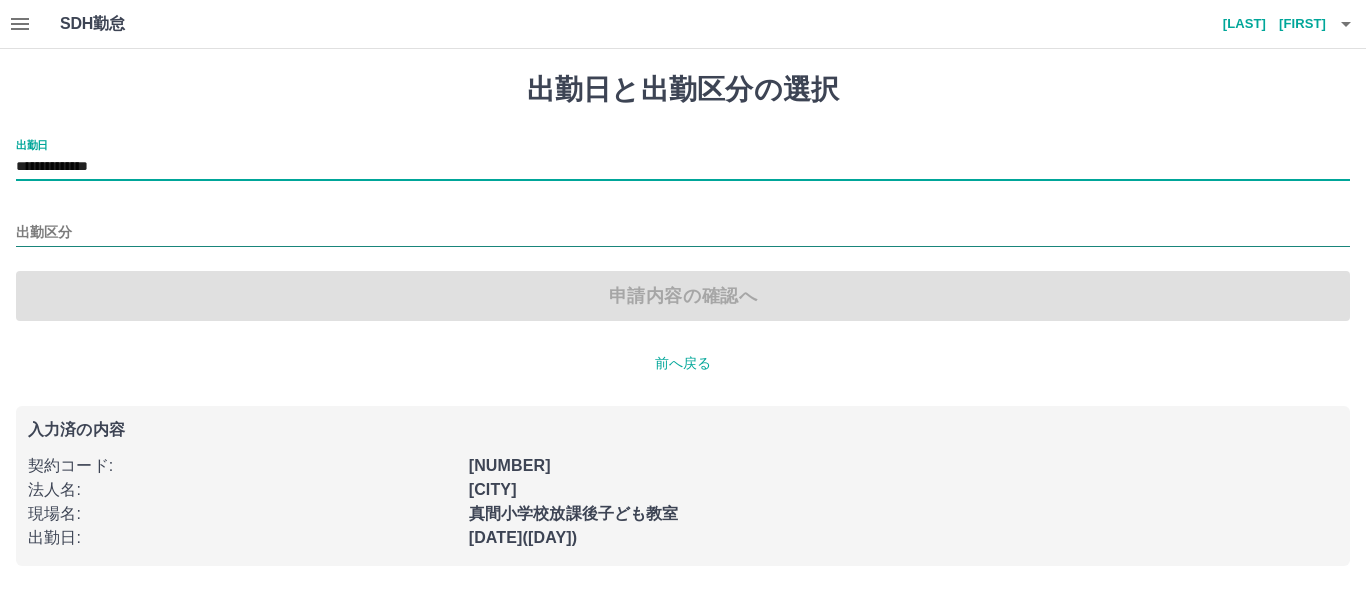 click on "出勤区分" at bounding box center (683, 233) 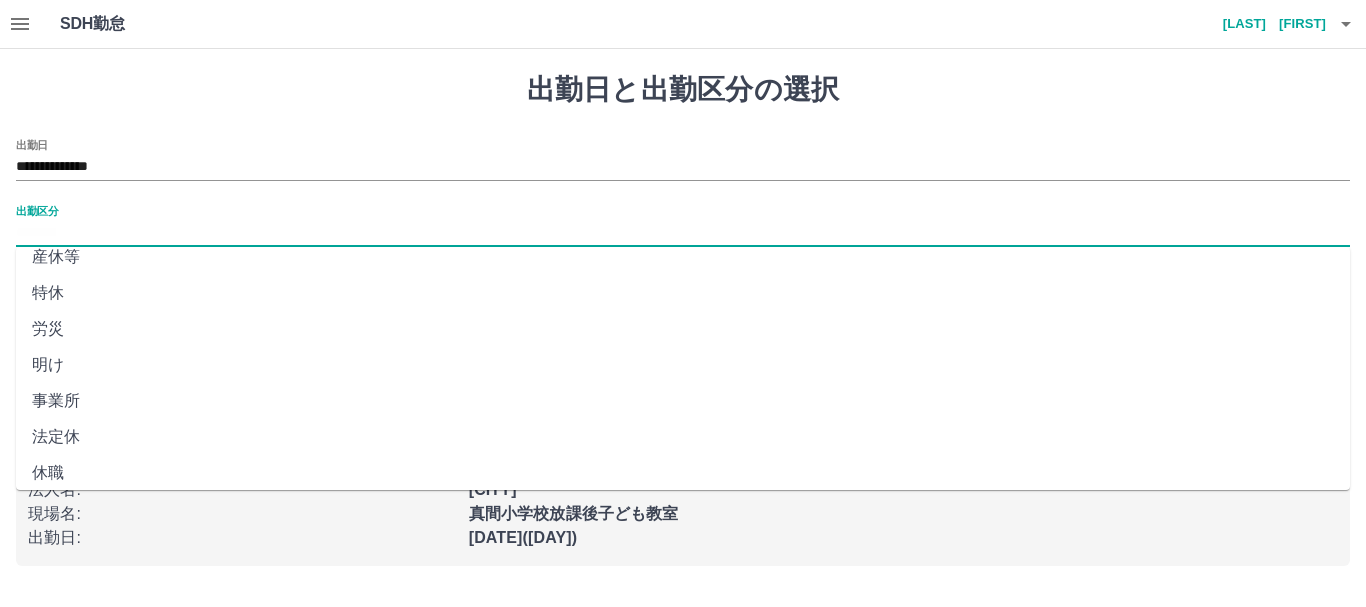 scroll, scrollTop: 421, scrollLeft: 0, axis: vertical 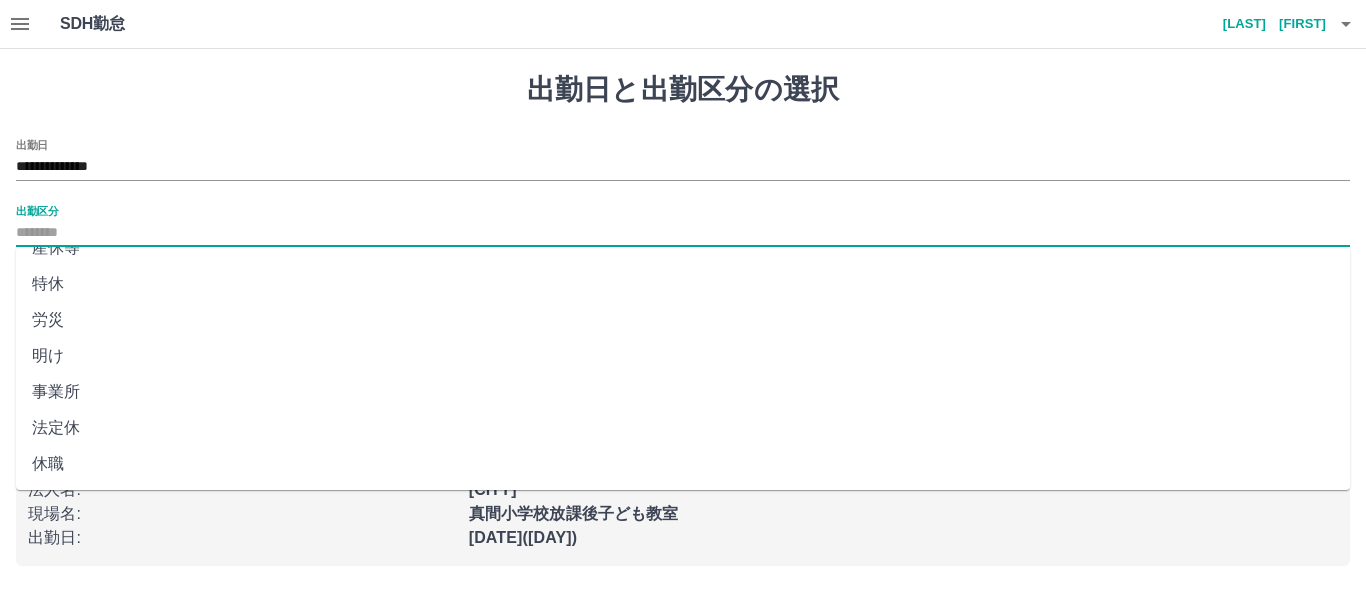 click on "法定休" at bounding box center (683, 428) 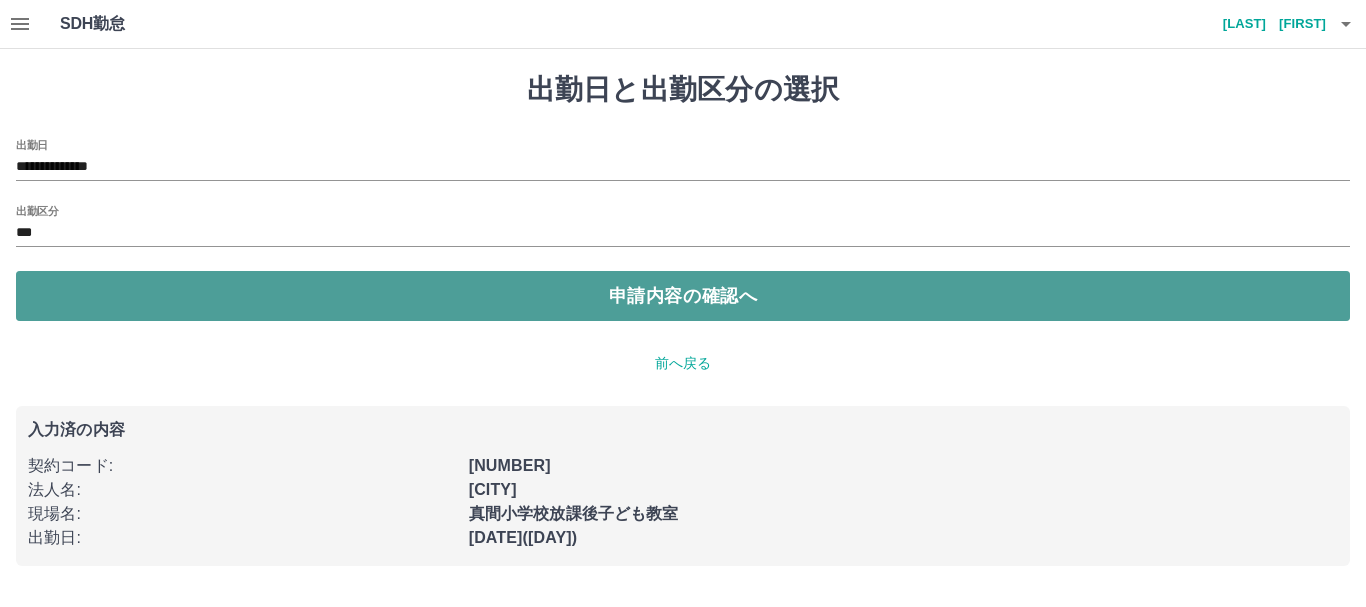 click on "申請内容の確認へ" at bounding box center [683, 296] 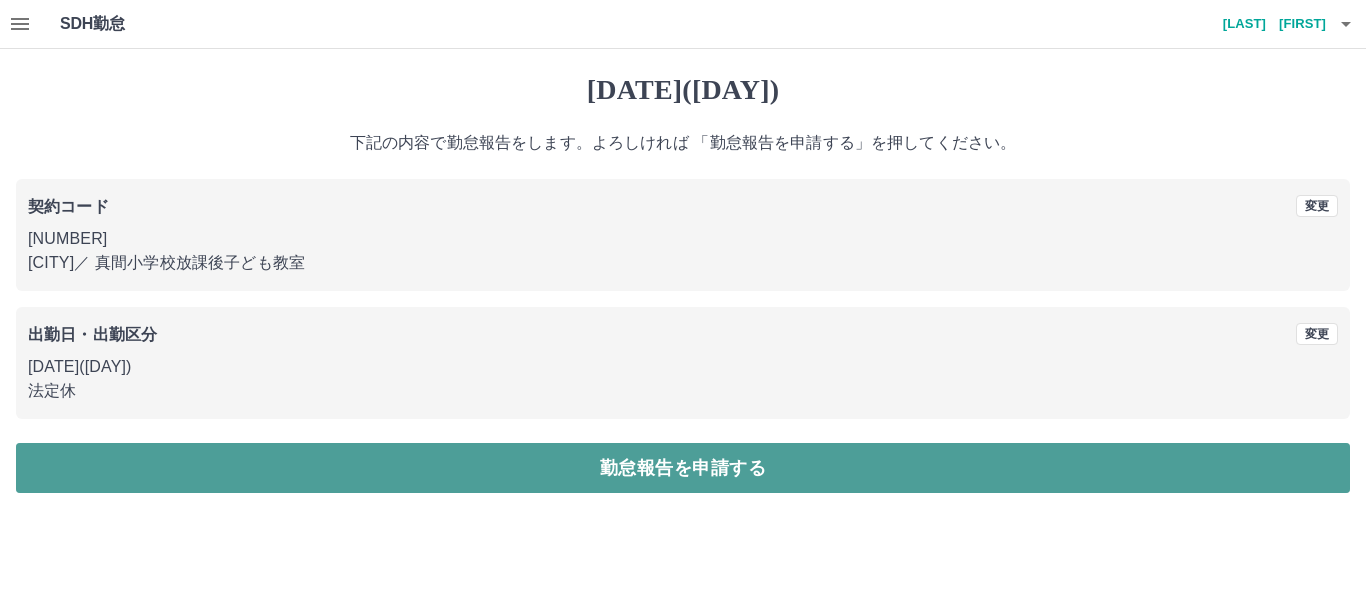 click on "勤怠報告を申請する" at bounding box center [683, 468] 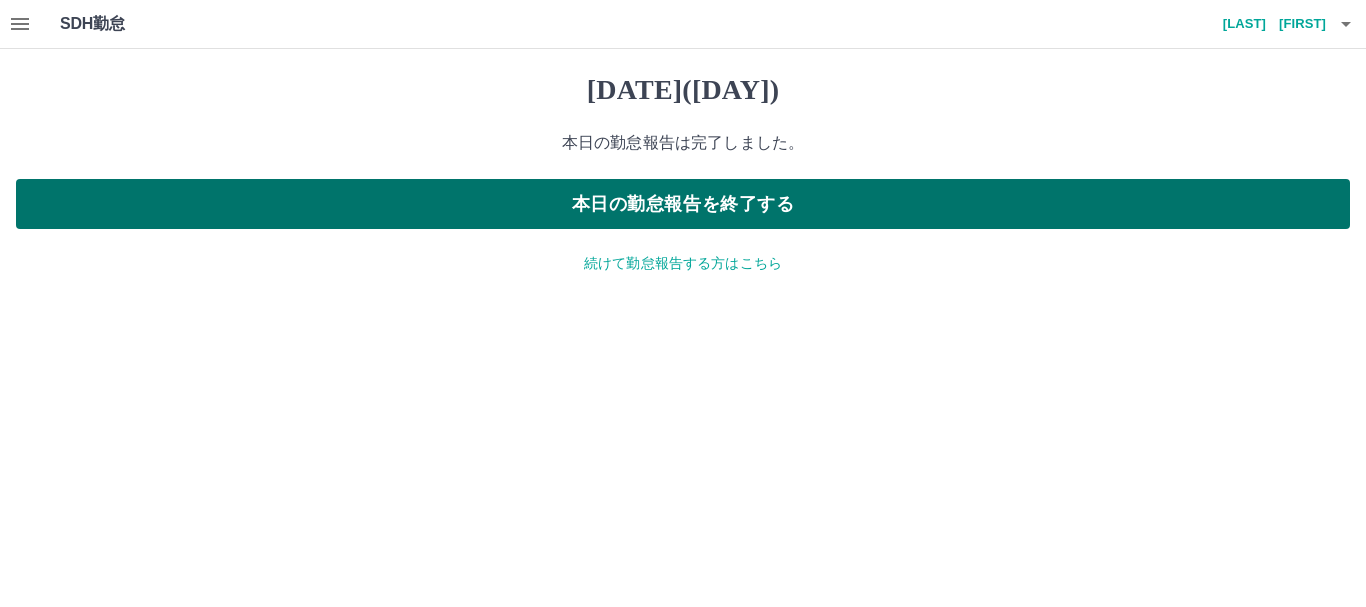 click on "本日の勤怠報告を終了する" at bounding box center [683, 204] 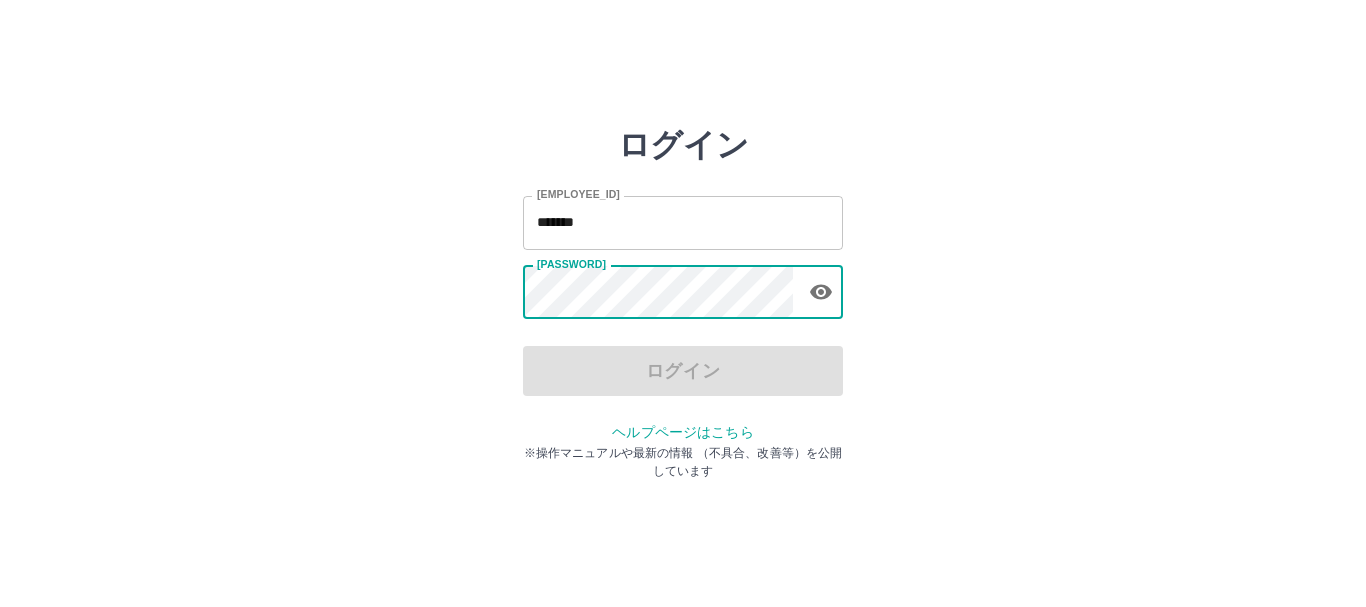 scroll, scrollTop: 0, scrollLeft: 0, axis: both 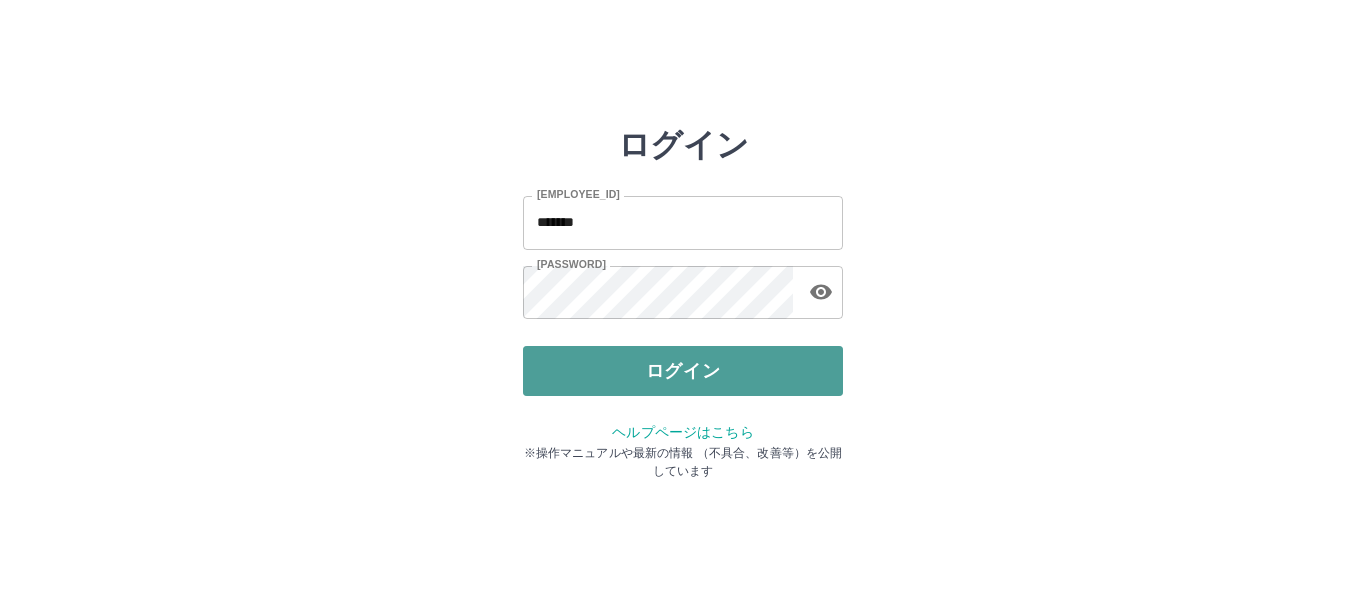 click on "ログイン" at bounding box center (683, 371) 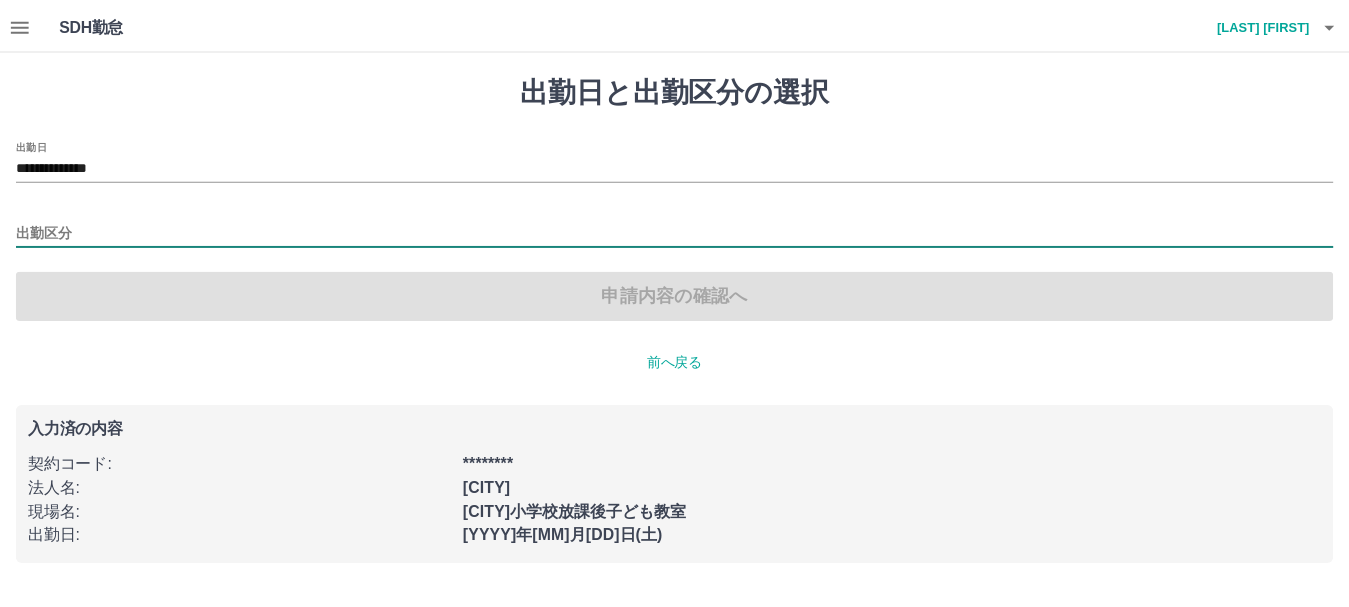 scroll, scrollTop: 0, scrollLeft: 0, axis: both 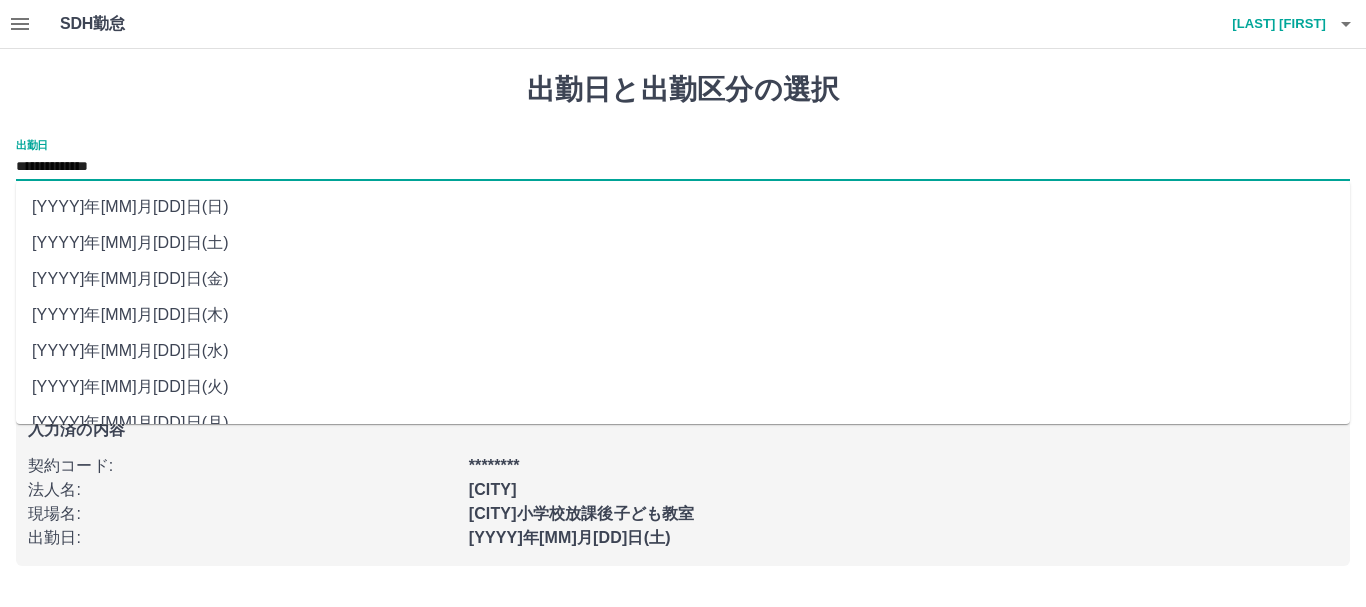click on "**********" at bounding box center [683, 167] 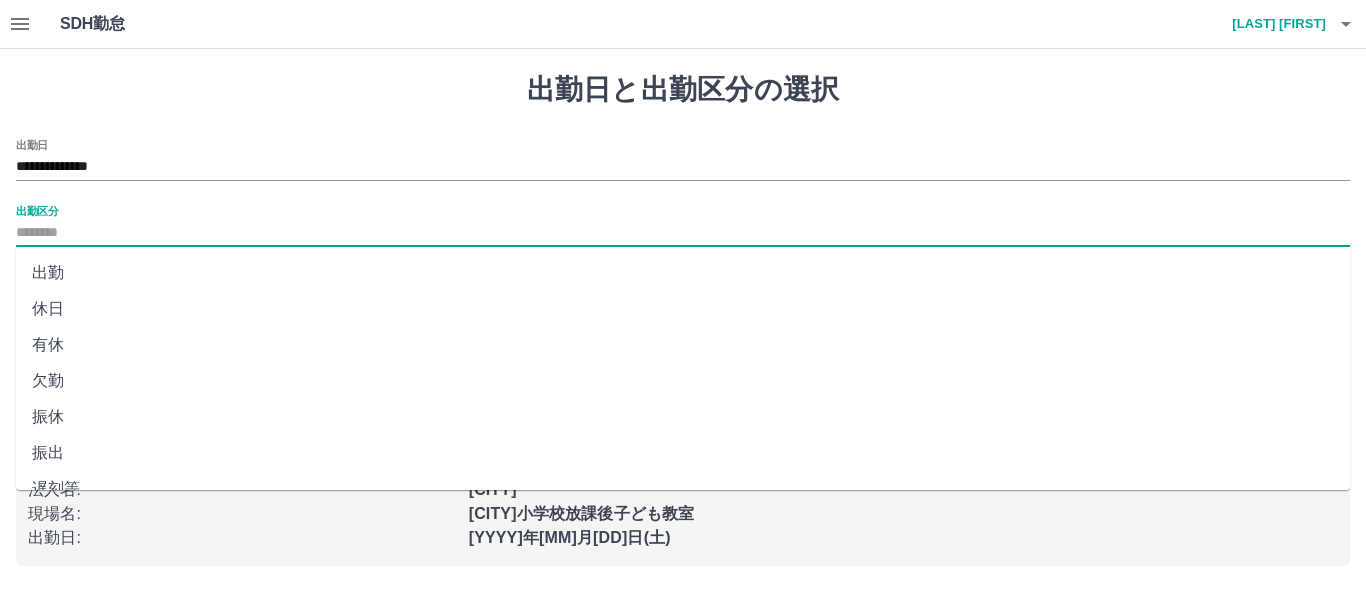 click on "出勤区分" at bounding box center [683, 233] 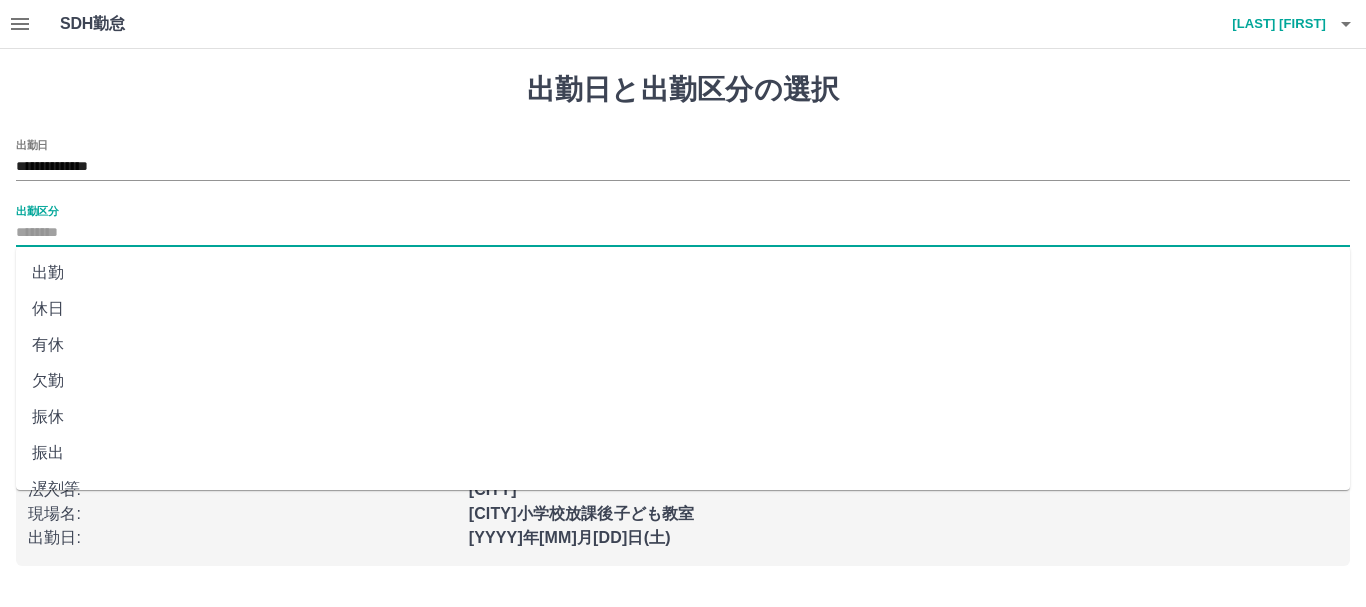 click on "出勤" at bounding box center [683, 273] 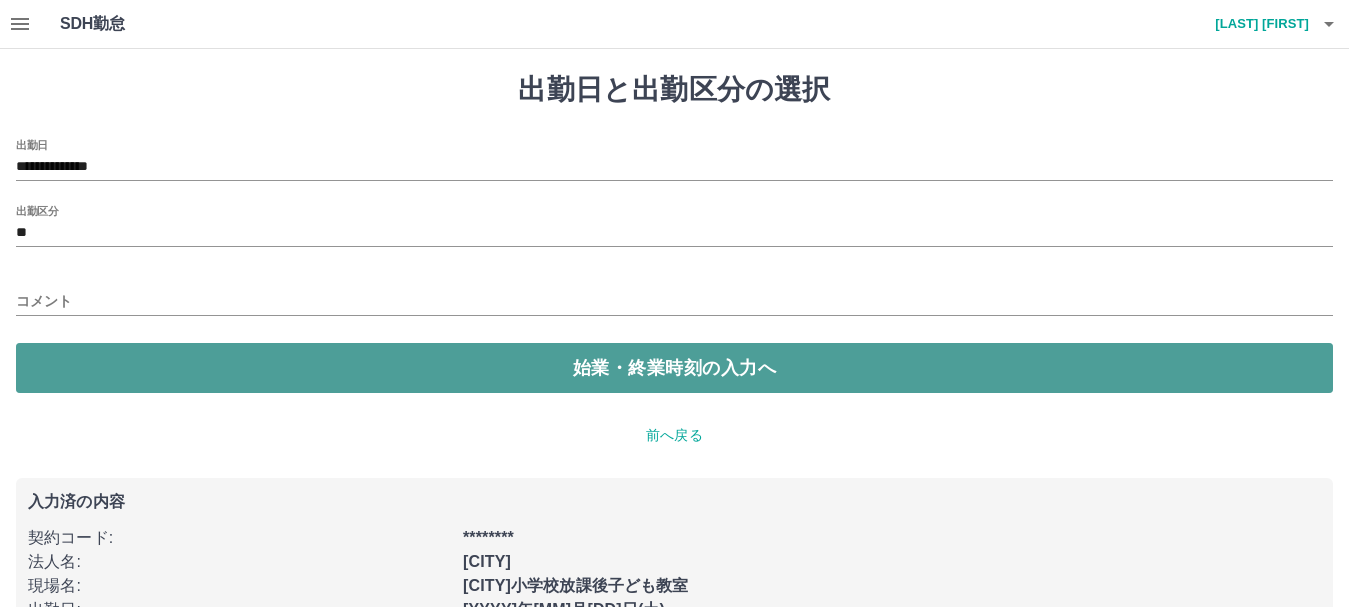 click on "始業・終業時刻の入力へ" at bounding box center [674, 368] 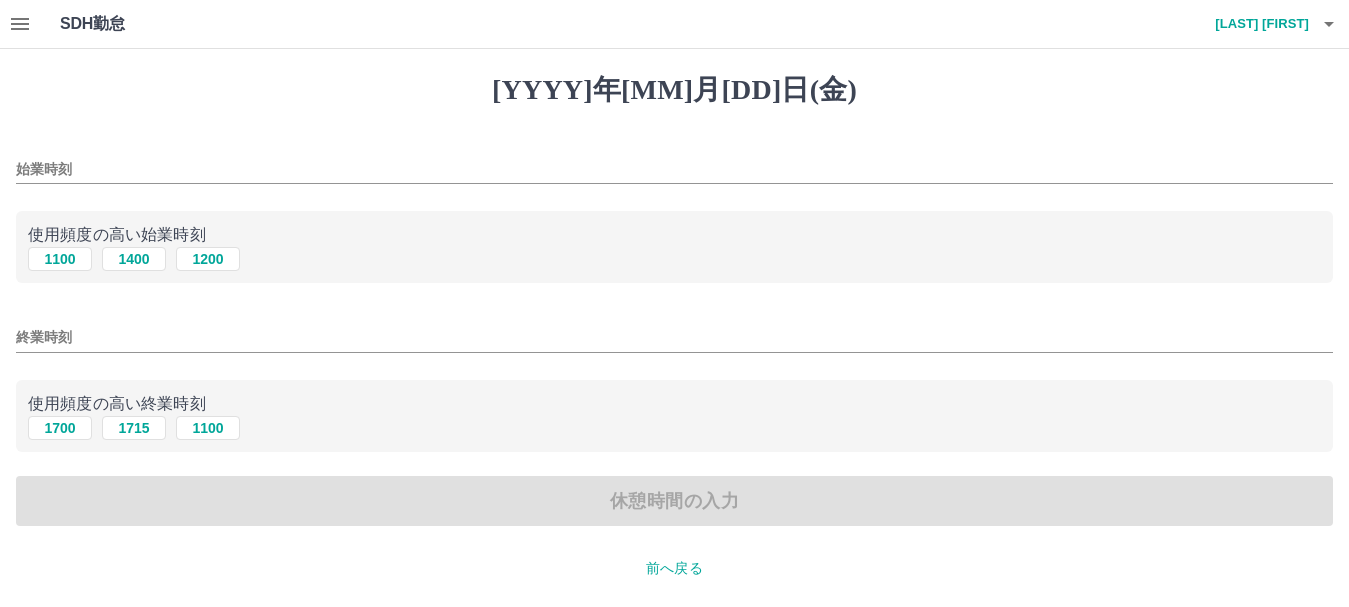 click on "始業時刻" at bounding box center [674, 169] 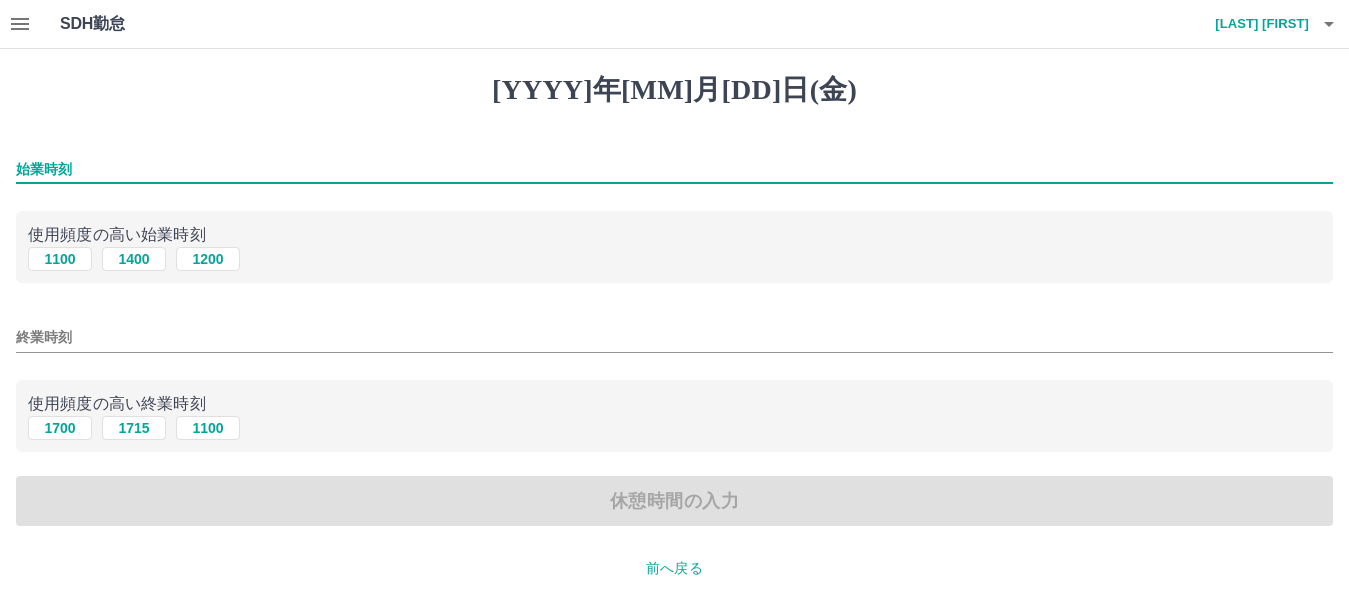 type on "****" 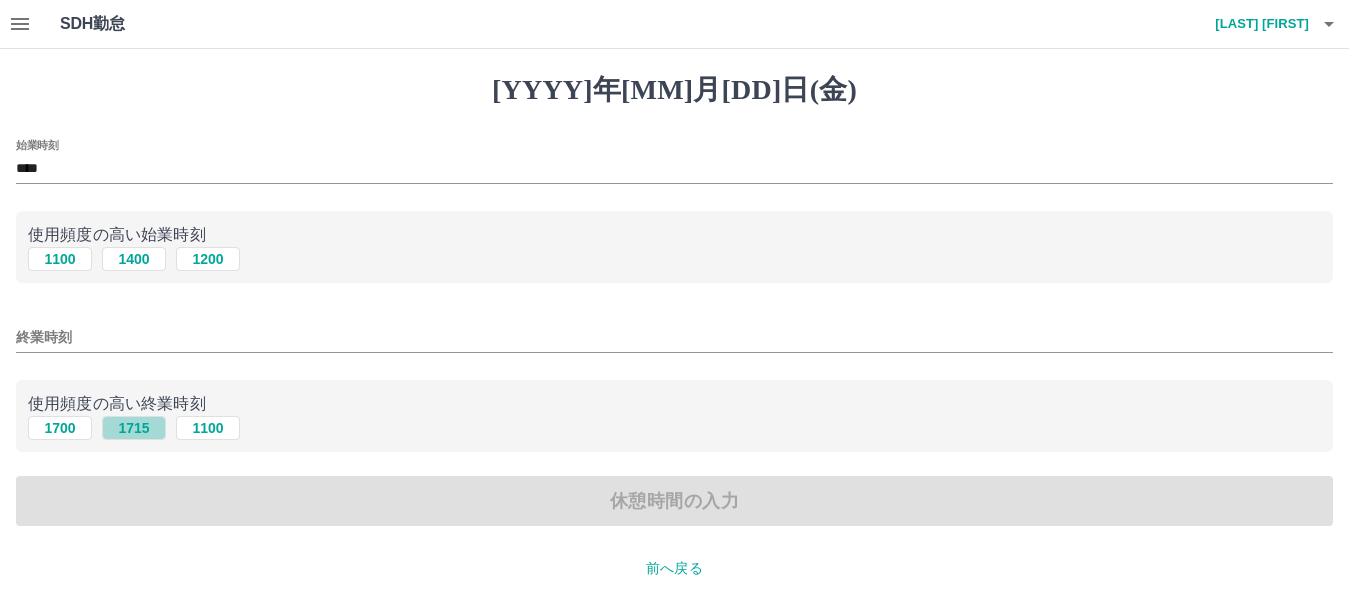 click on "[TIME]" at bounding box center (134, 259) 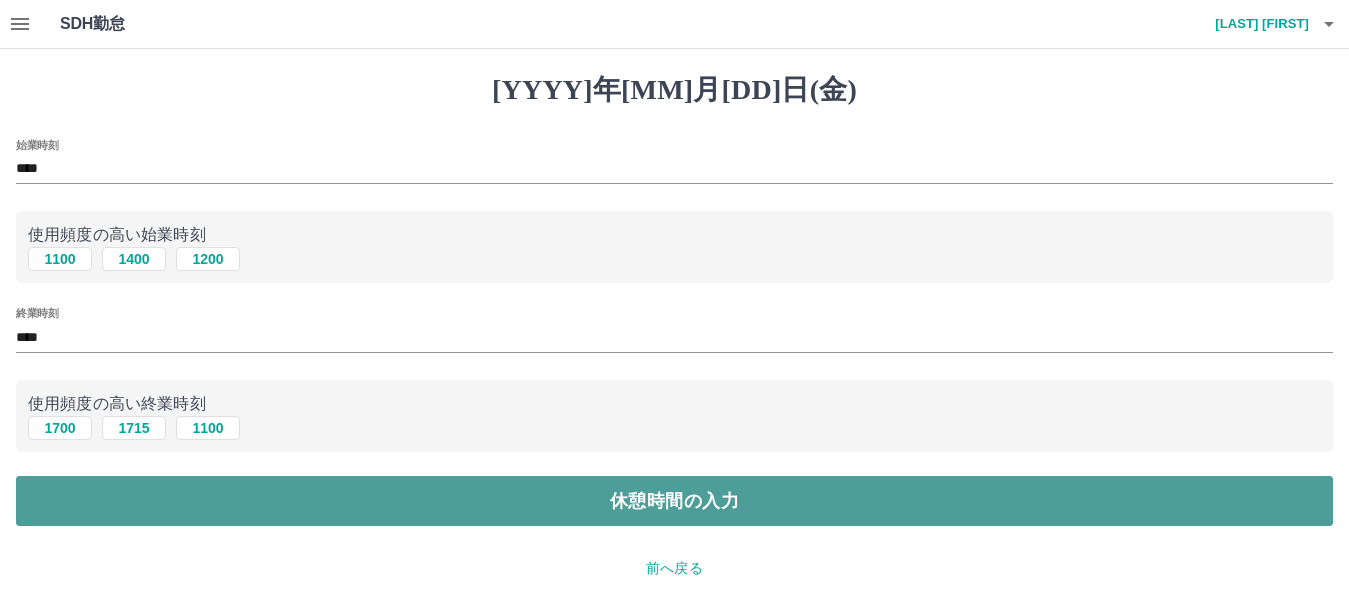 click on "休憩時間の入力" at bounding box center (674, 501) 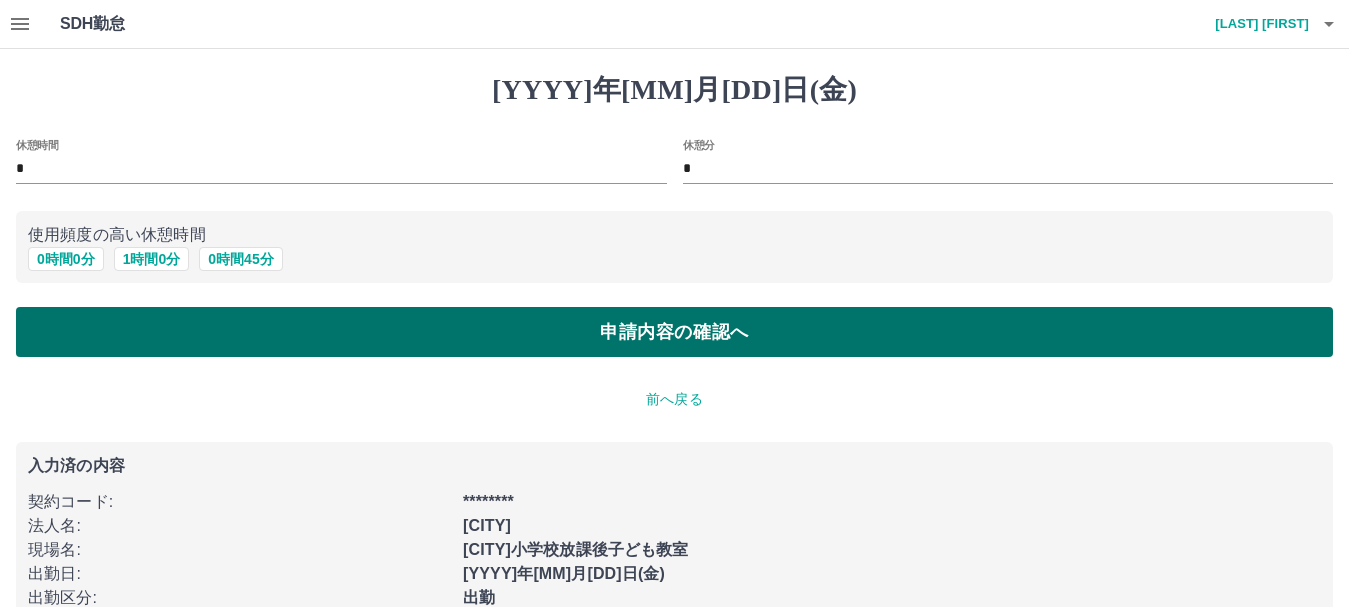 click on "申請内容の確認へ" at bounding box center (674, 332) 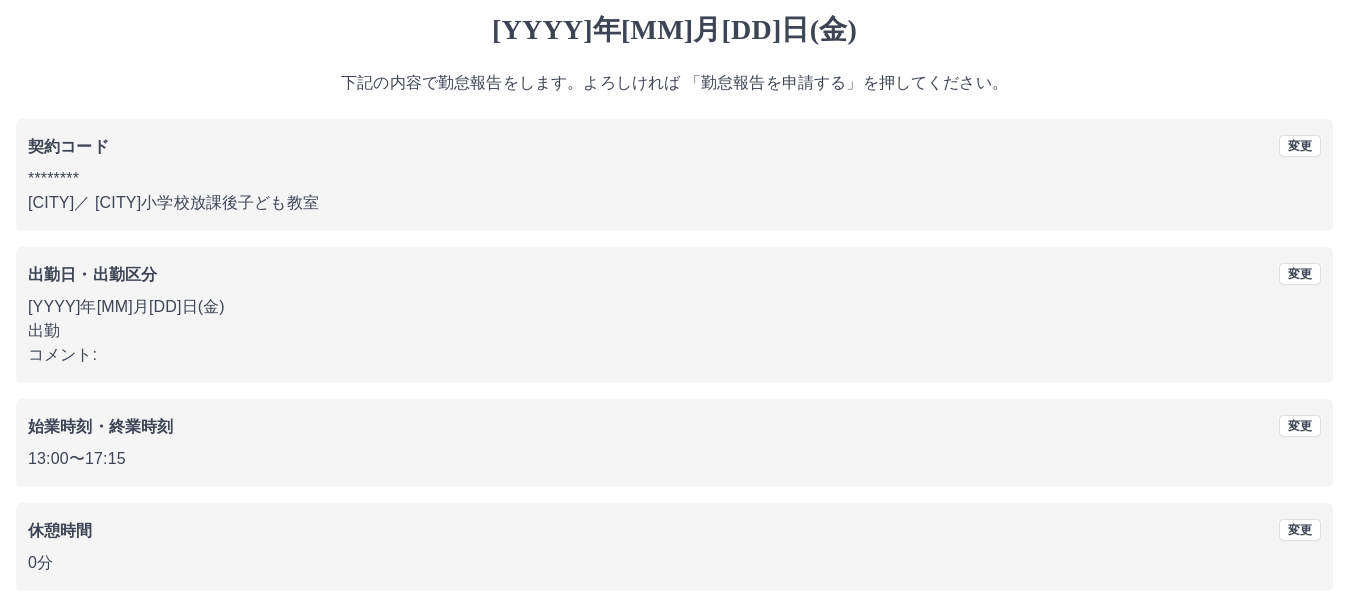 scroll, scrollTop: 142, scrollLeft: 0, axis: vertical 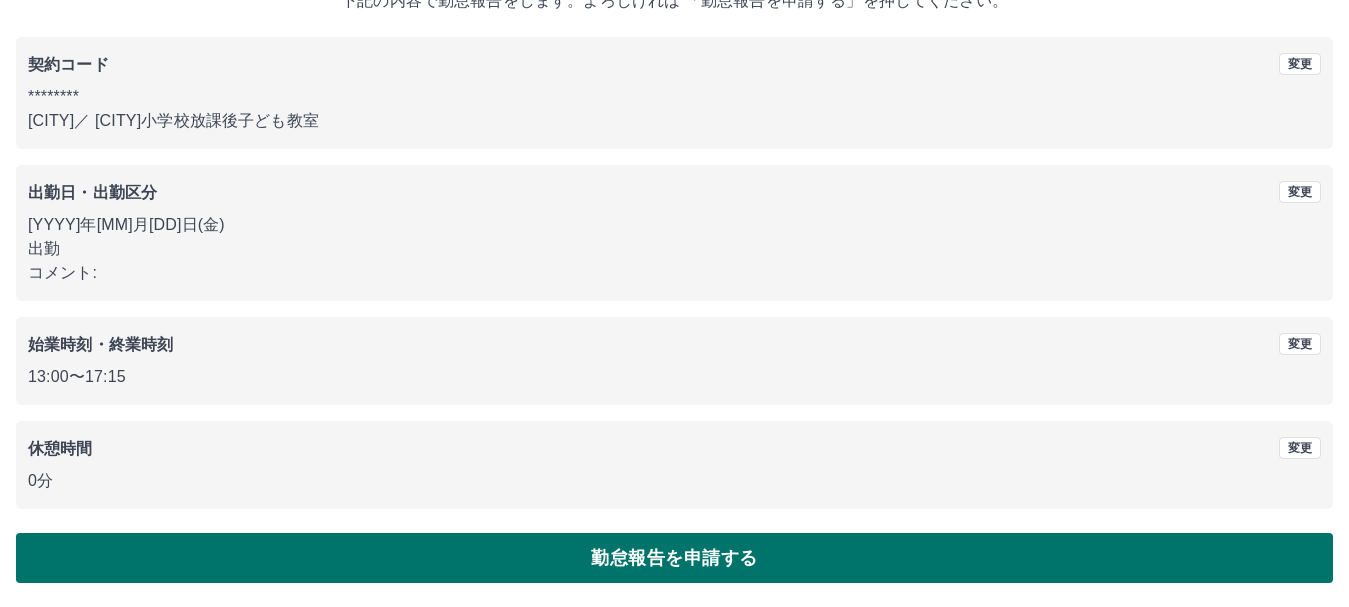 click on "勤怠報告を申請する" at bounding box center (674, 558) 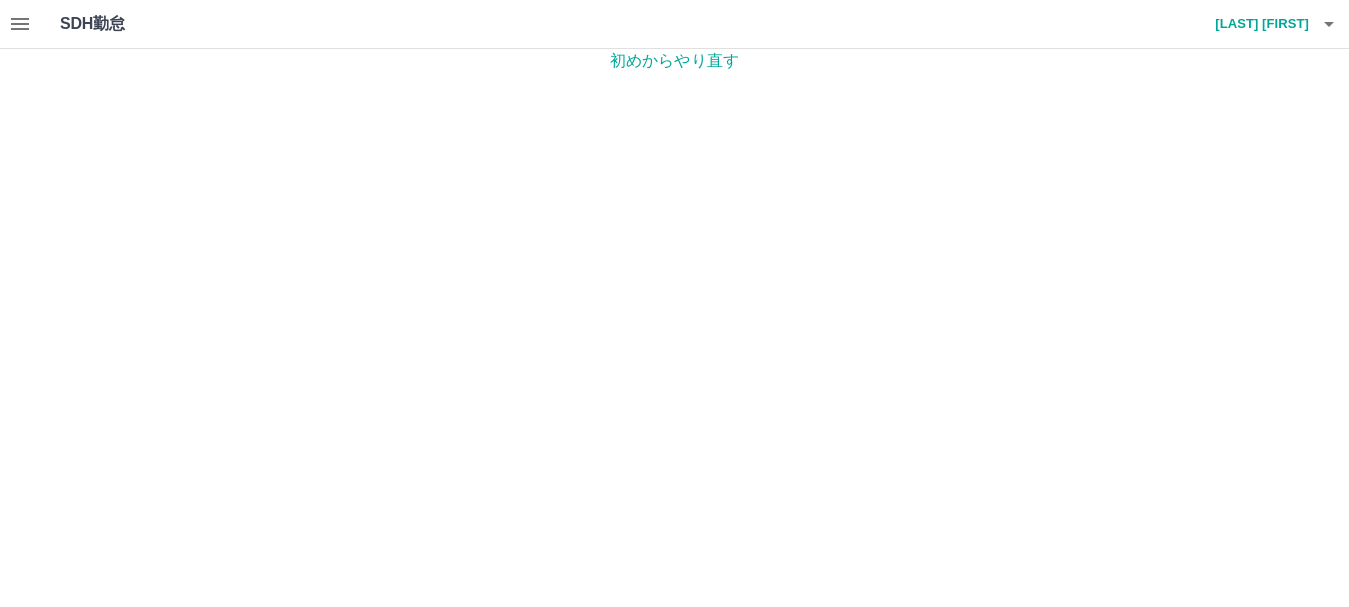 scroll, scrollTop: 0, scrollLeft: 0, axis: both 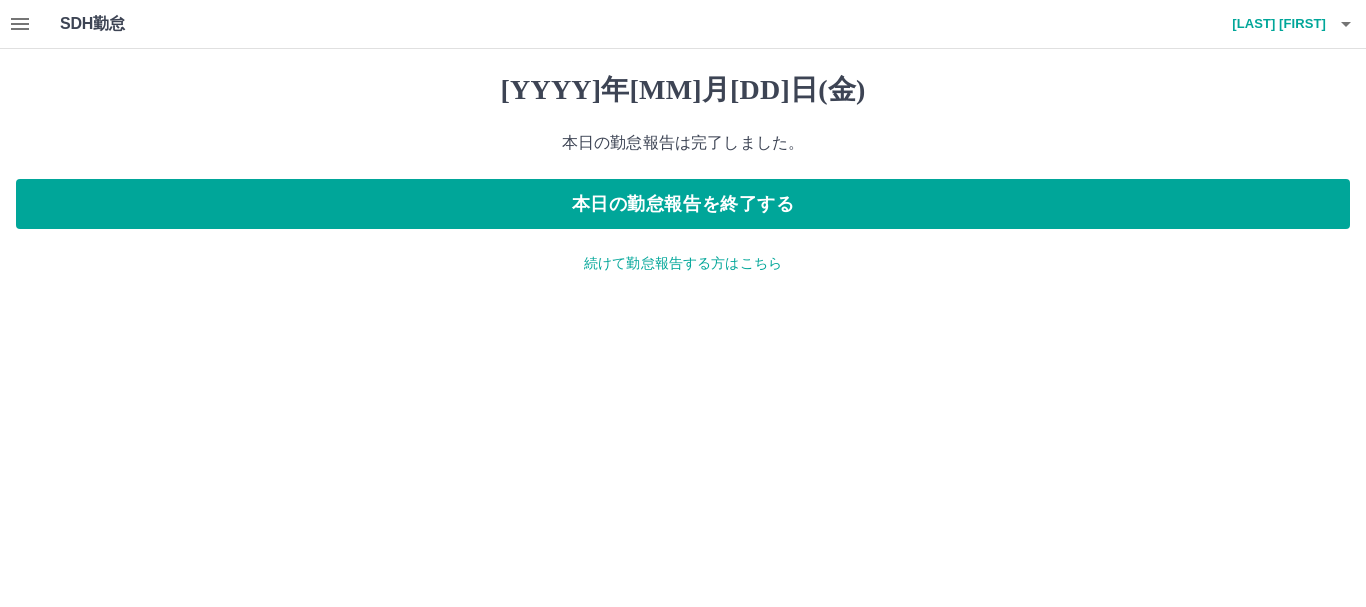 click on "続けて勤怠報告する方はこちら" at bounding box center [683, 263] 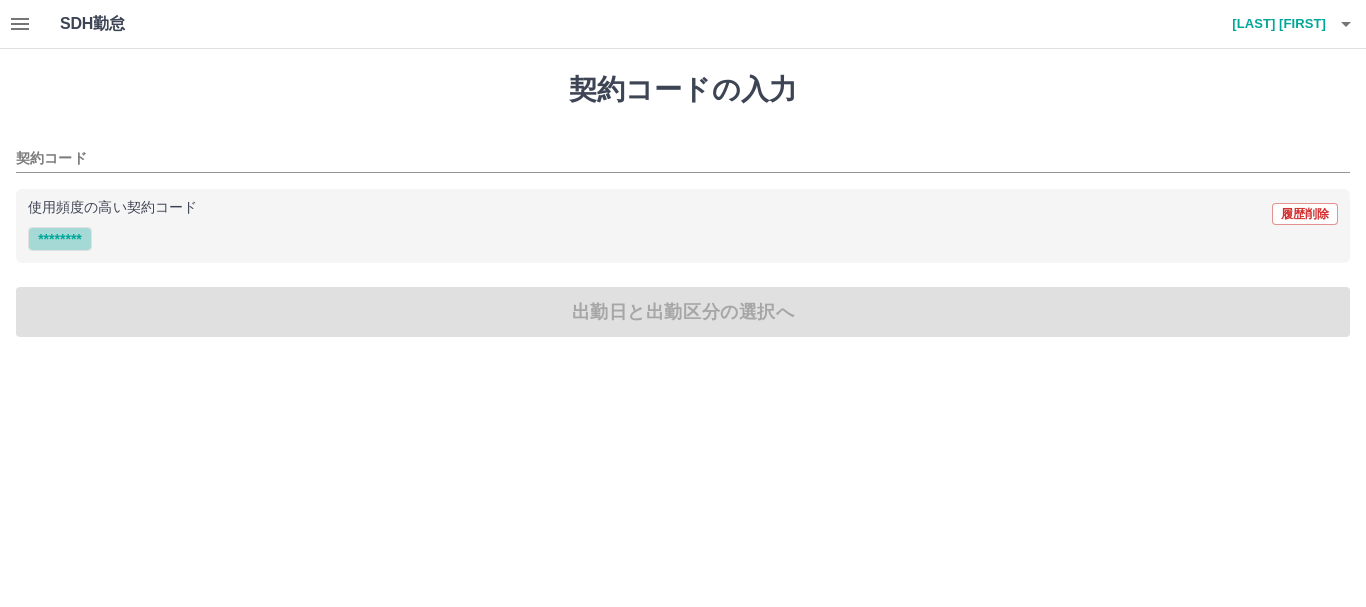 click on "[NUMBER]" at bounding box center (60, 239) 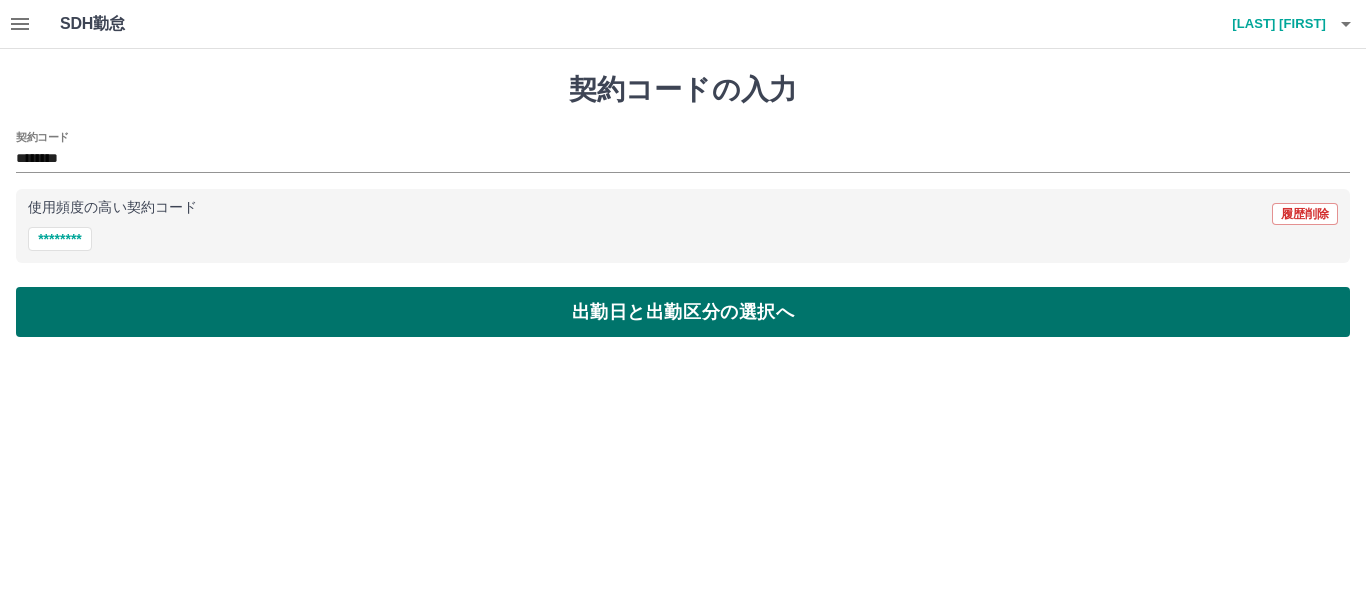 click on "出勤日と出勤区分の選択へ" at bounding box center [683, 312] 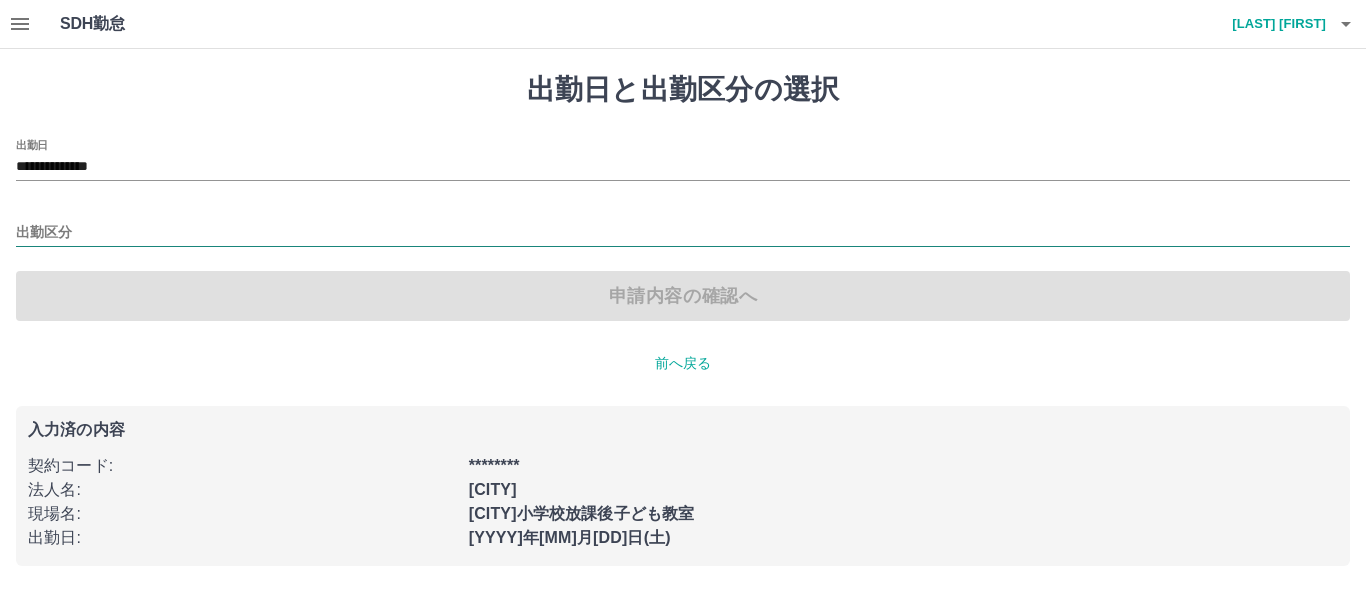 click on "出勤区分" at bounding box center (683, 233) 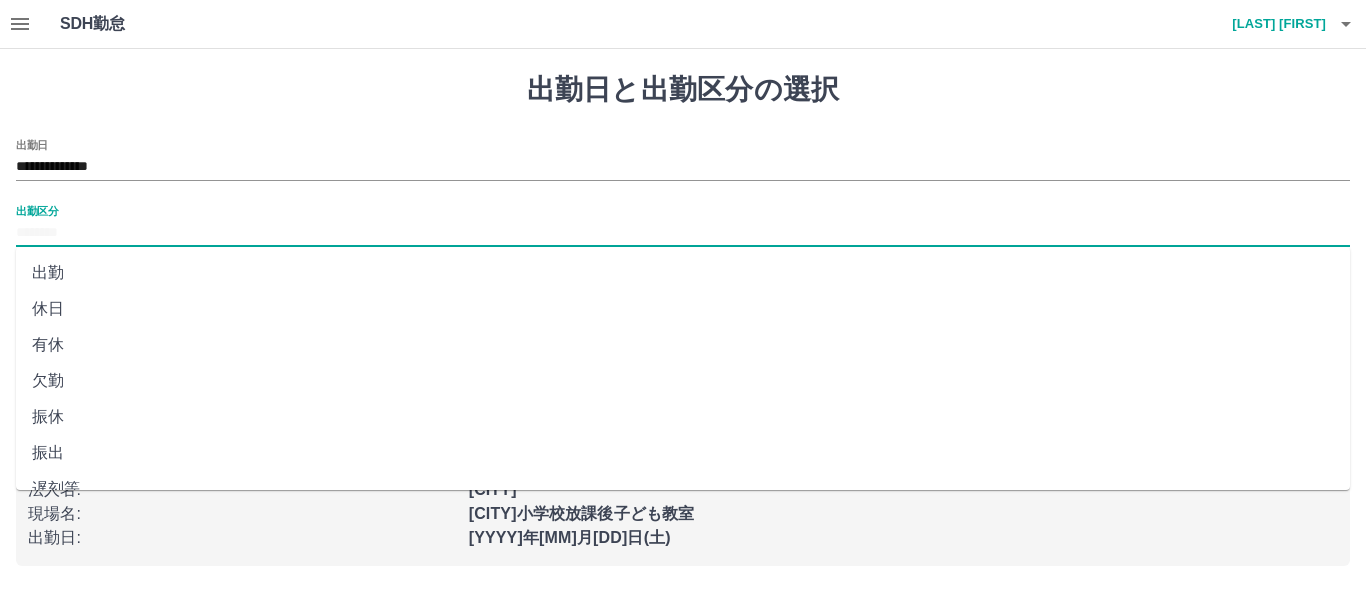 click on "出勤" at bounding box center [683, 273] 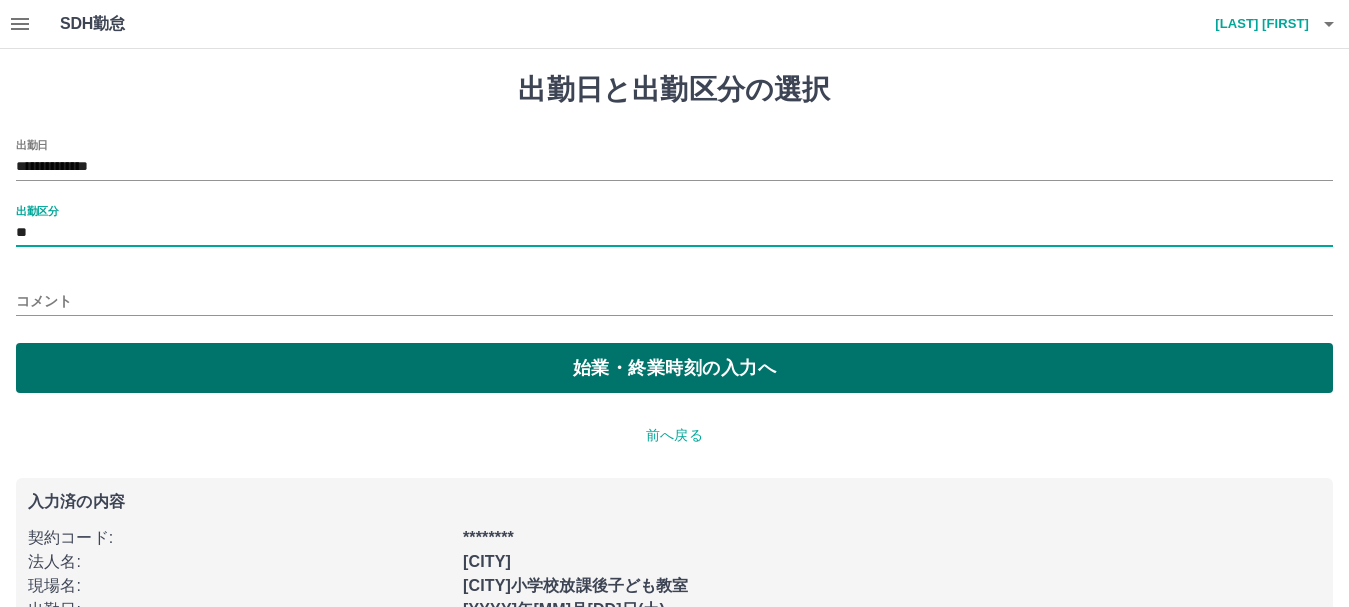 click on "始業・終業時刻の入力へ" at bounding box center (674, 368) 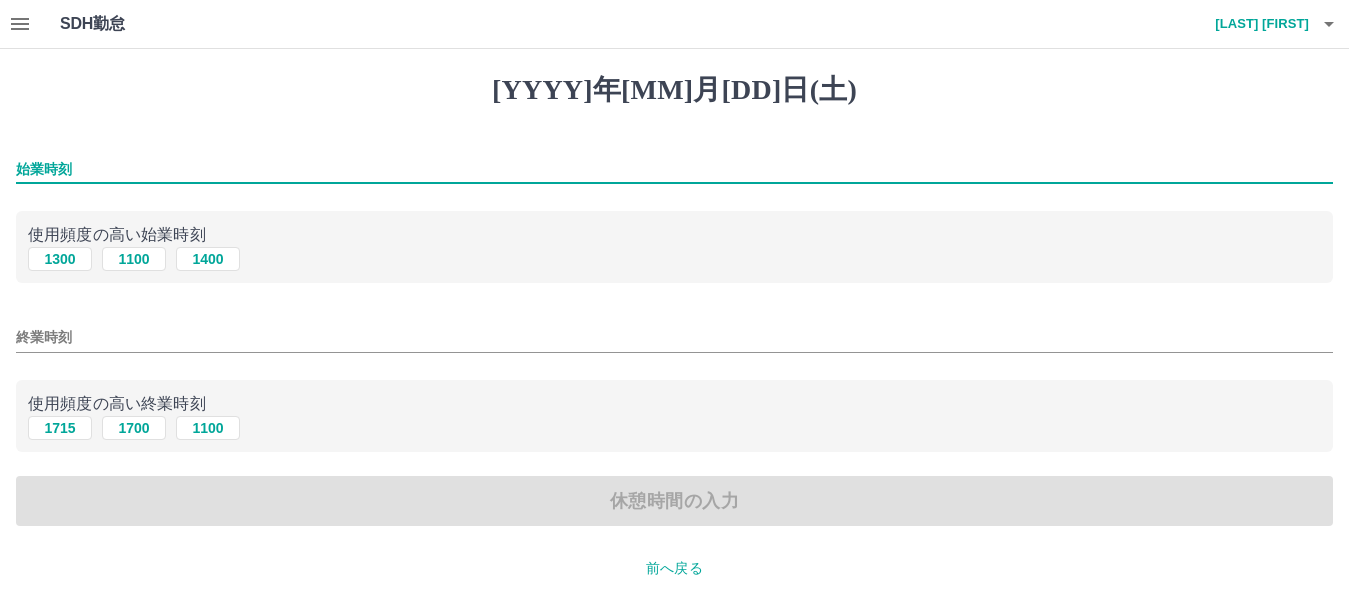 click on "始業時刻" at bounding box center (674, 169) 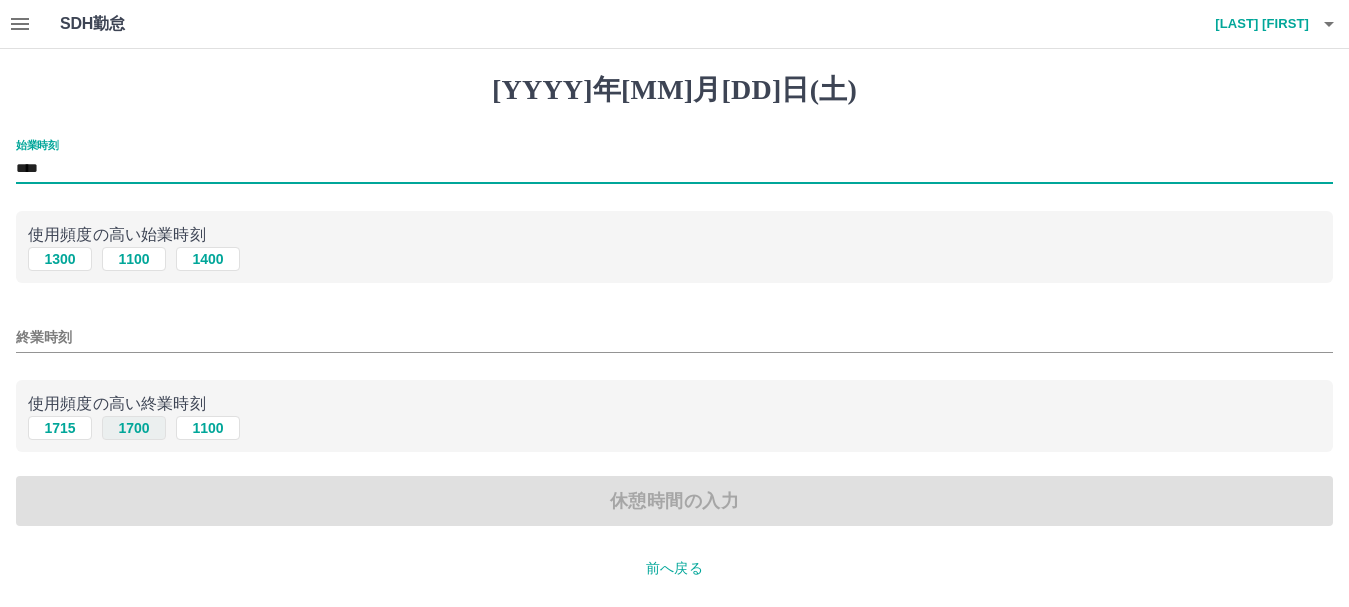 click on "[TIME]" at bounding box center (134, 259) 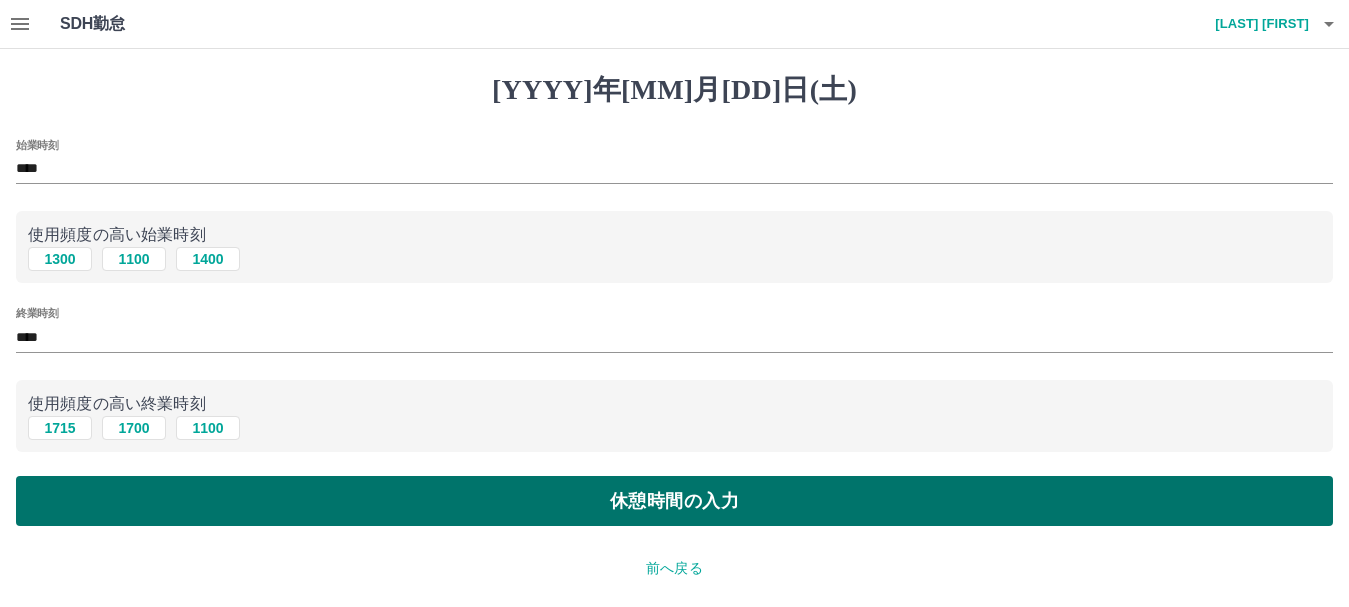 click on "休憩時間の入力" at bounding box center [674, 501] 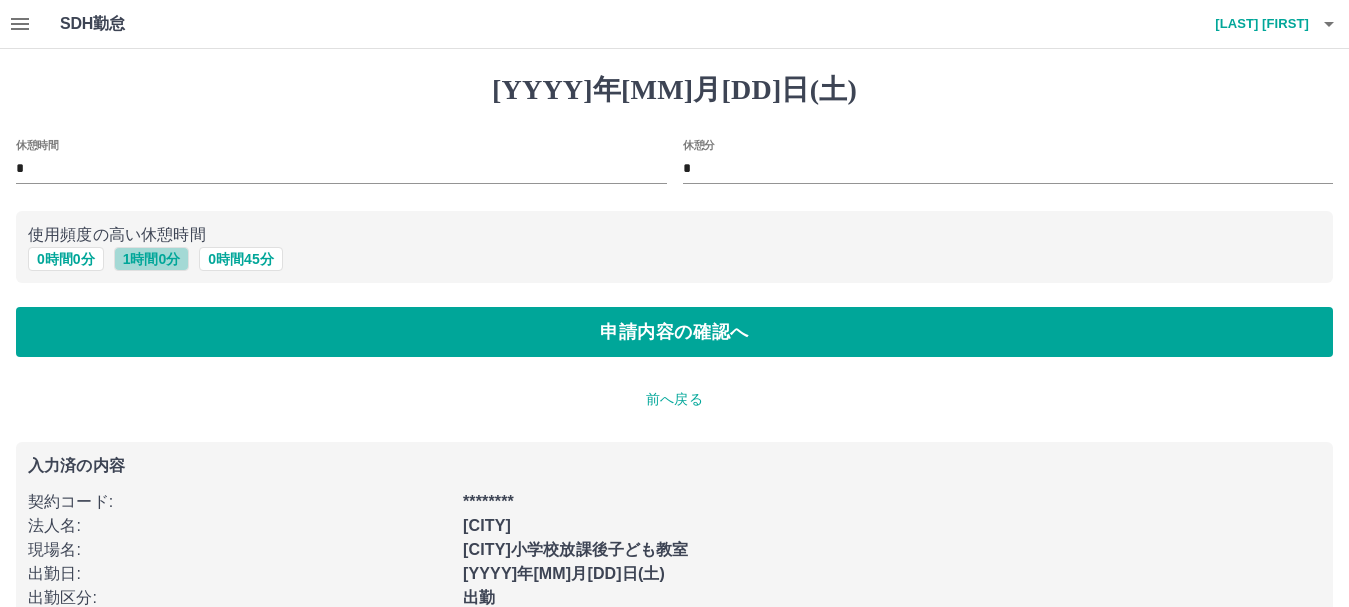 click on "1 時間 0 分" at bounding box center [152, 259] 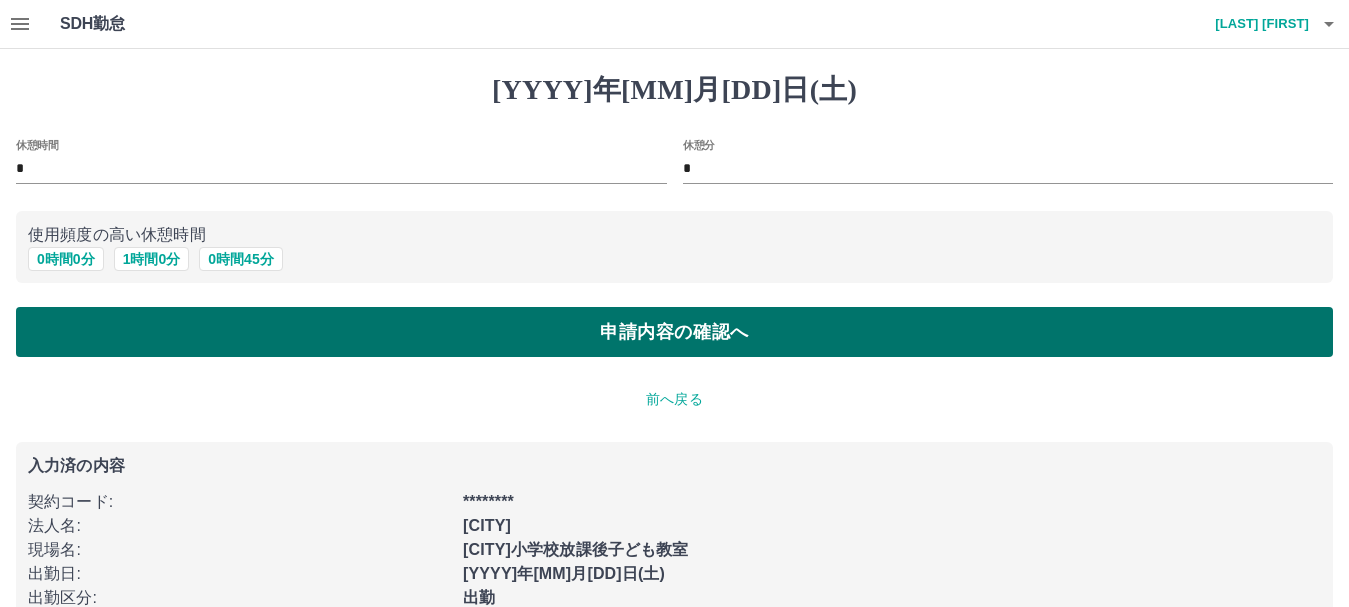 click on "申請内容の確認へ" at bounding box center [674, 332] 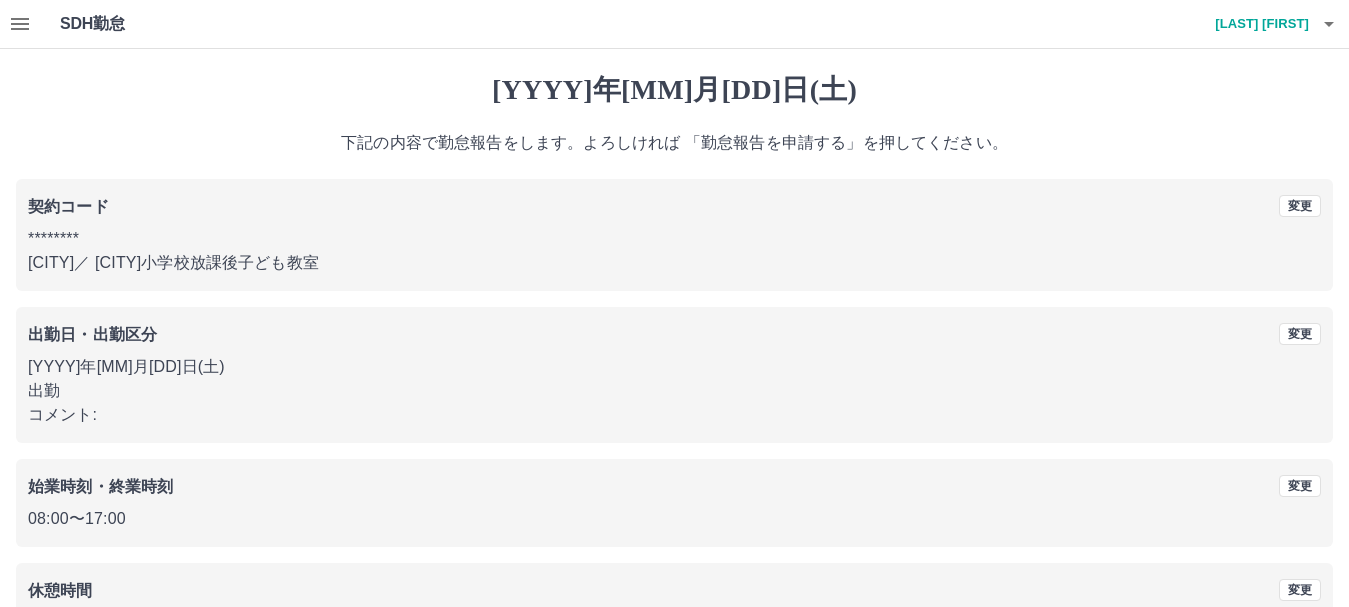 scroll, scrollTop: 142, scrollLeft: 0, axis: vertical 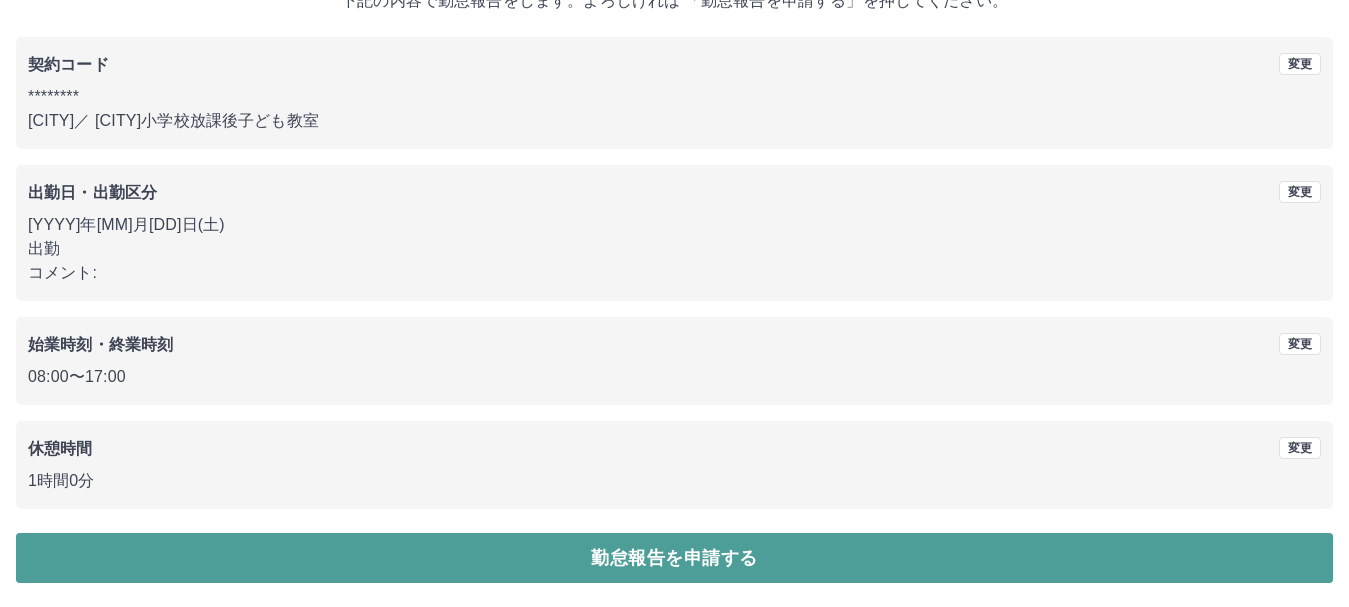 click on "勤怠報告を申請する" at bounding box center (674, 558) 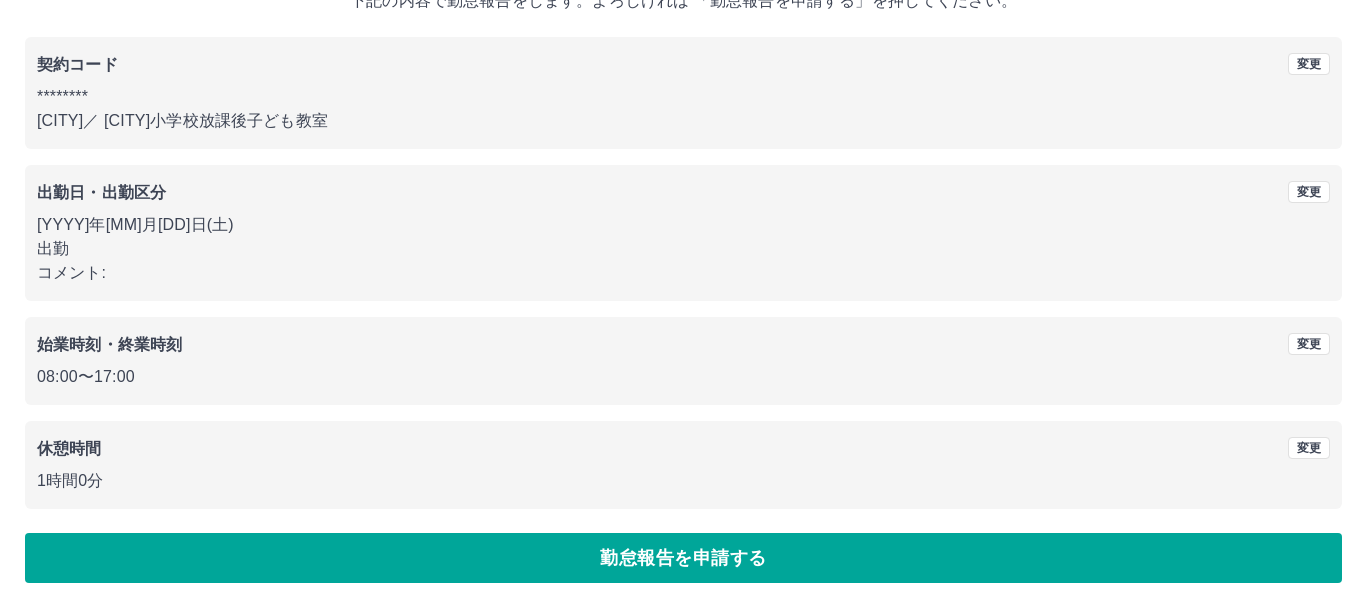 scroll, scrollTop: 0, scrollLeft: 0, axis: both 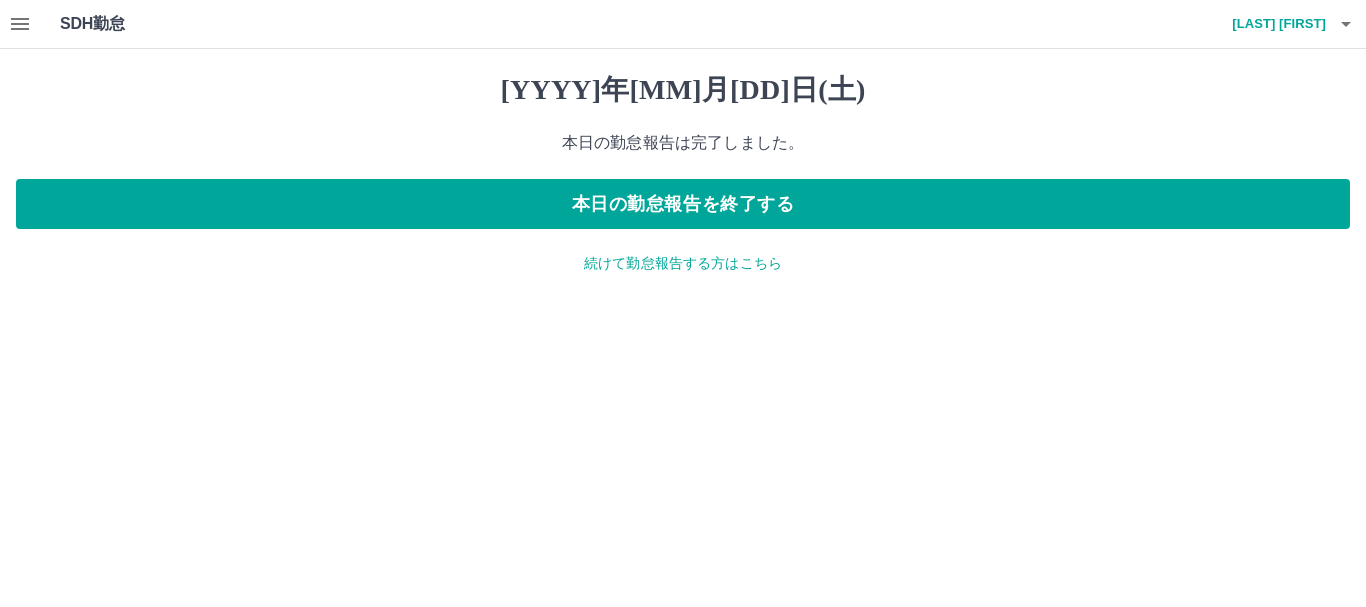 click on "続けて勤怠報告する方はこちら" at bounding box center (683, 263) 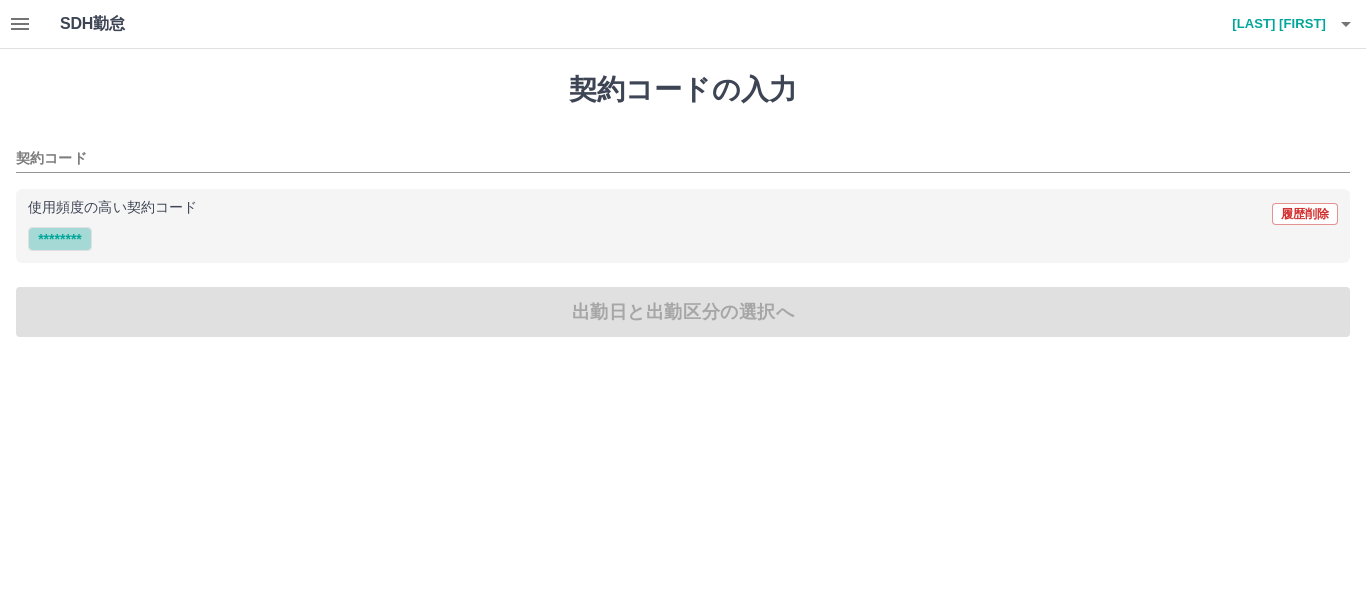 click on "[NUMBER]" at bounding box center [60, 239] 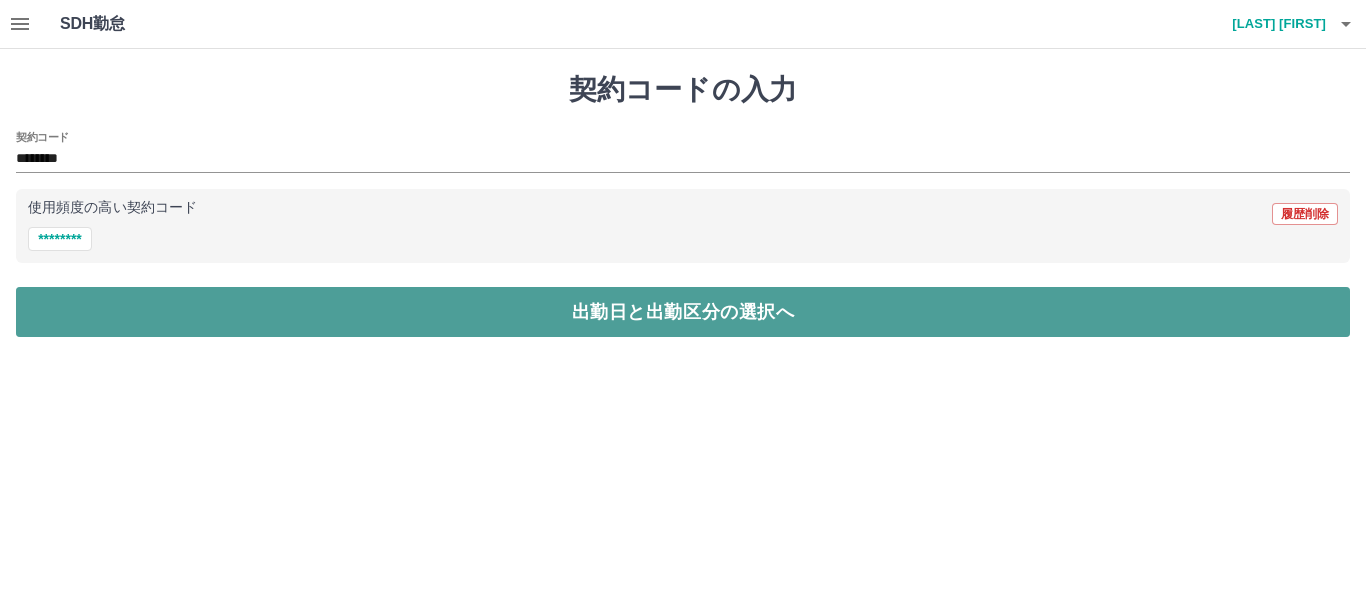 click on "出勤日と出勤区分の選択へ" at bounding box center (683, 312) 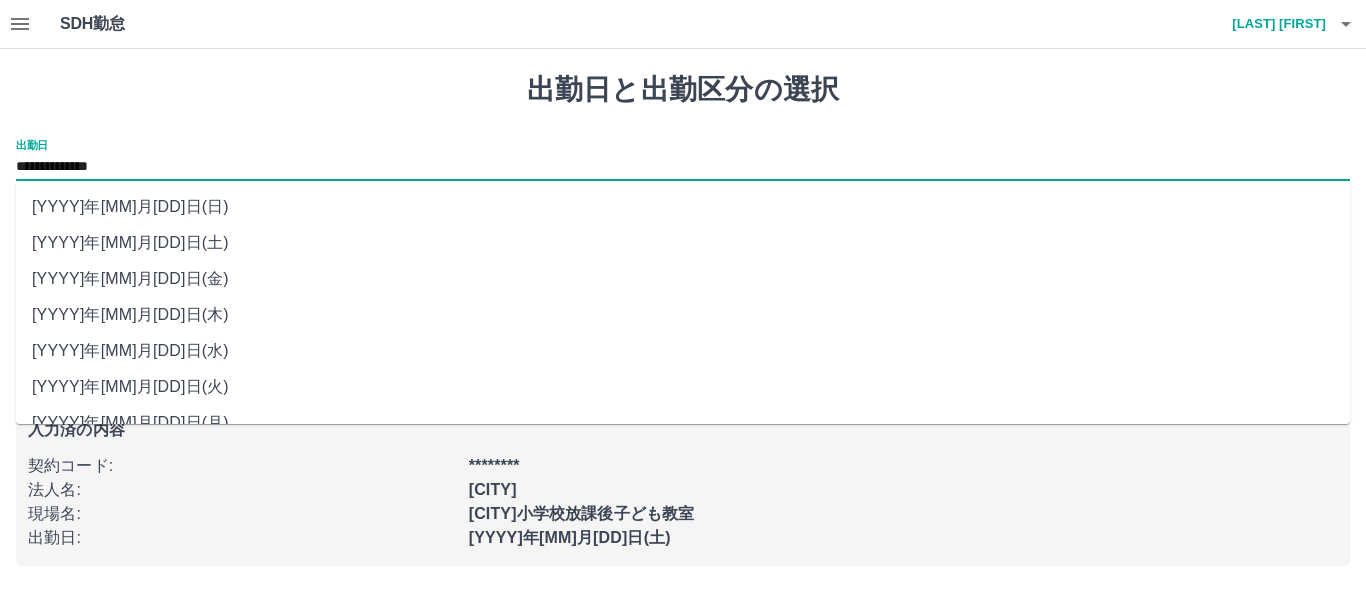 click on "**********" at bounding box center [683, 167] 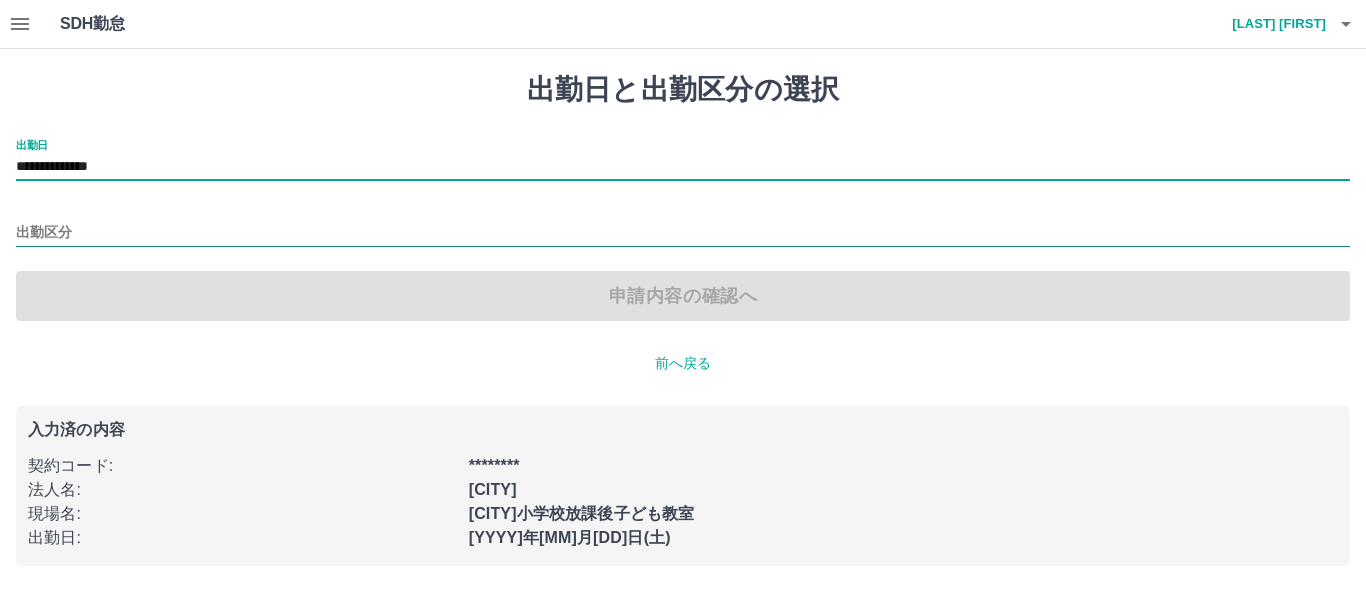 click on "出勤区分" at bounding box center (683, 233) 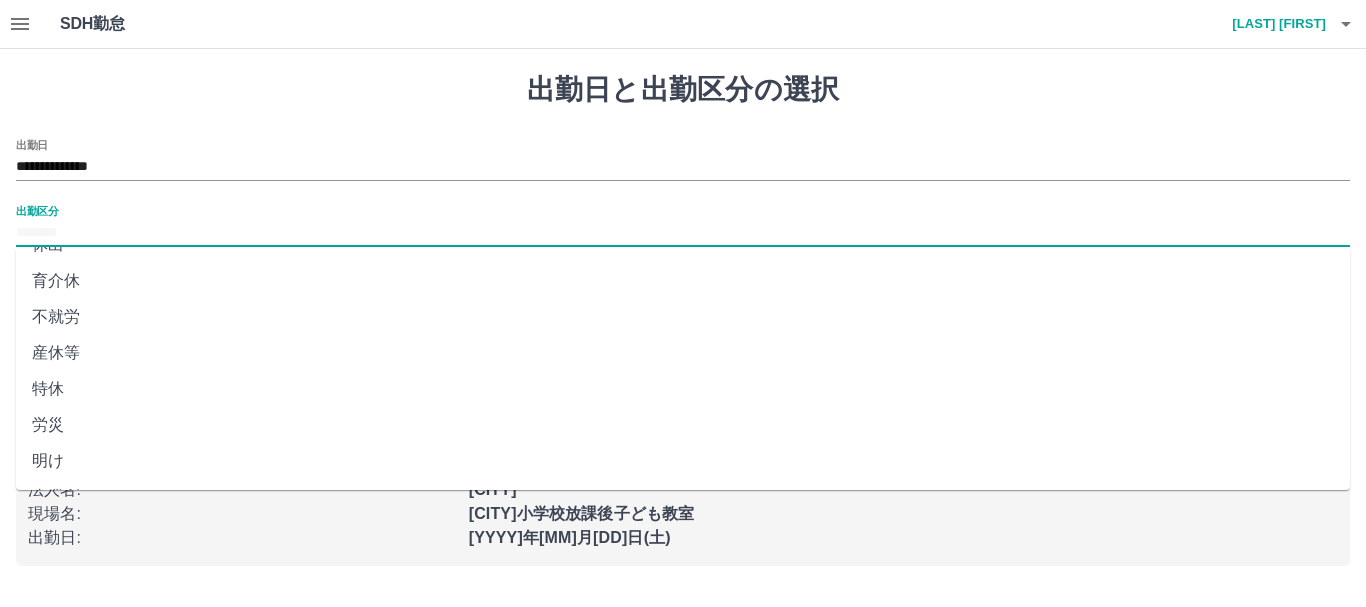 scroll, scrollTop: 421, scrollLeft: 0, axis: vertical 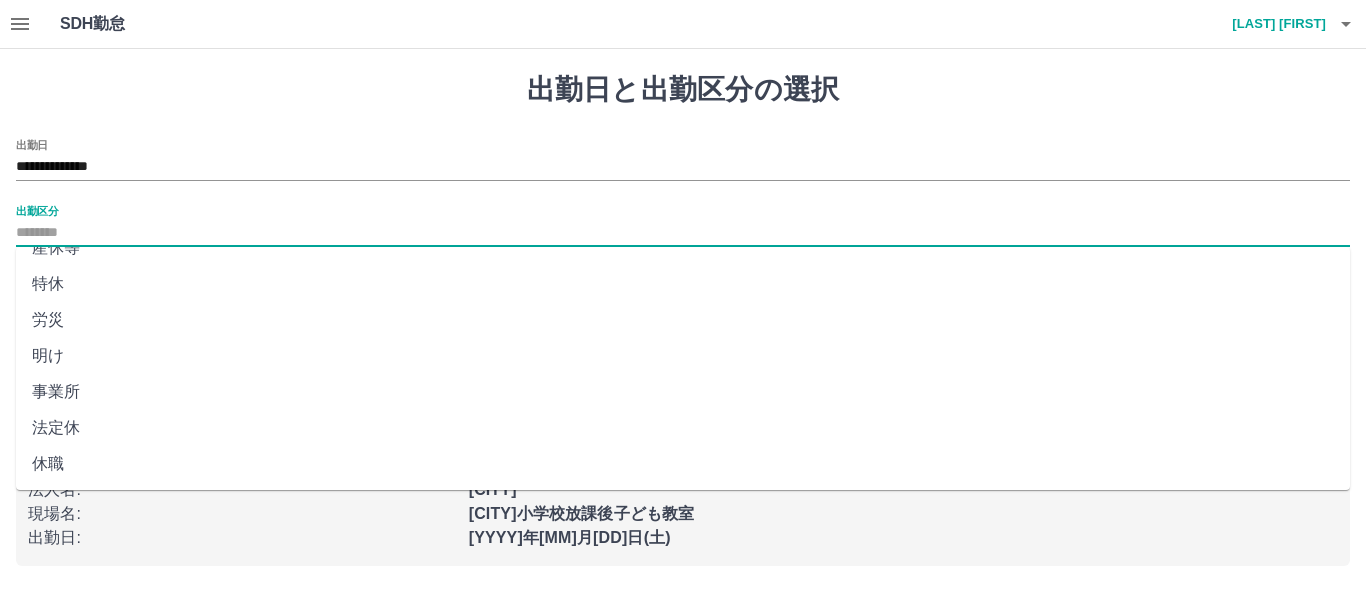 click on "法定休" at bounding box center (683, 428) 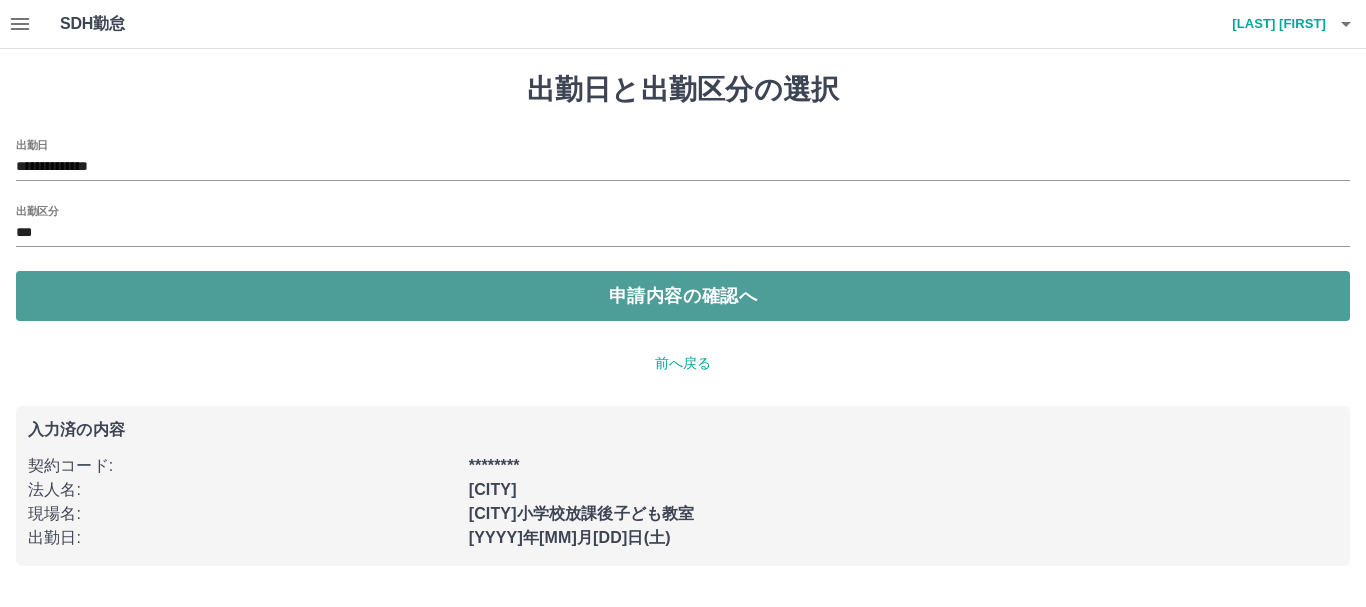 click on "申請内容の確認へ" at bounding box center (683, 296) 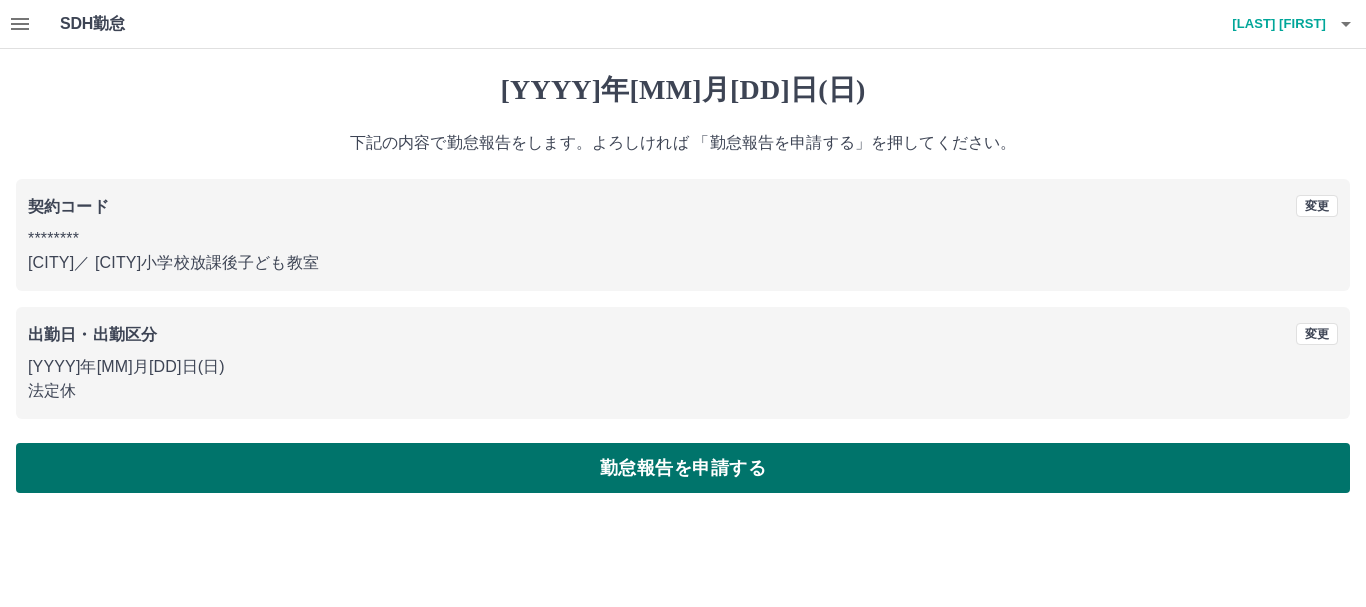 click on "勤怠報告を申請する" at bounding box center [683, 468] 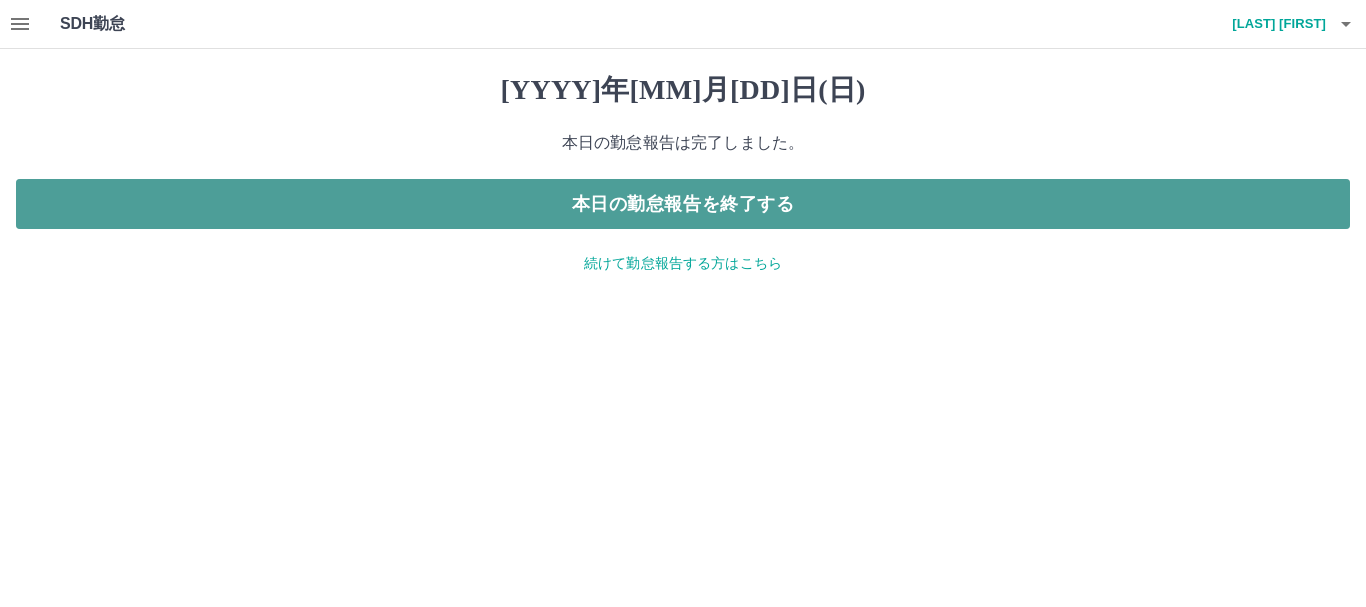 click on "本日の勤怠報告を終了する" at bounding box center (683, 204) 